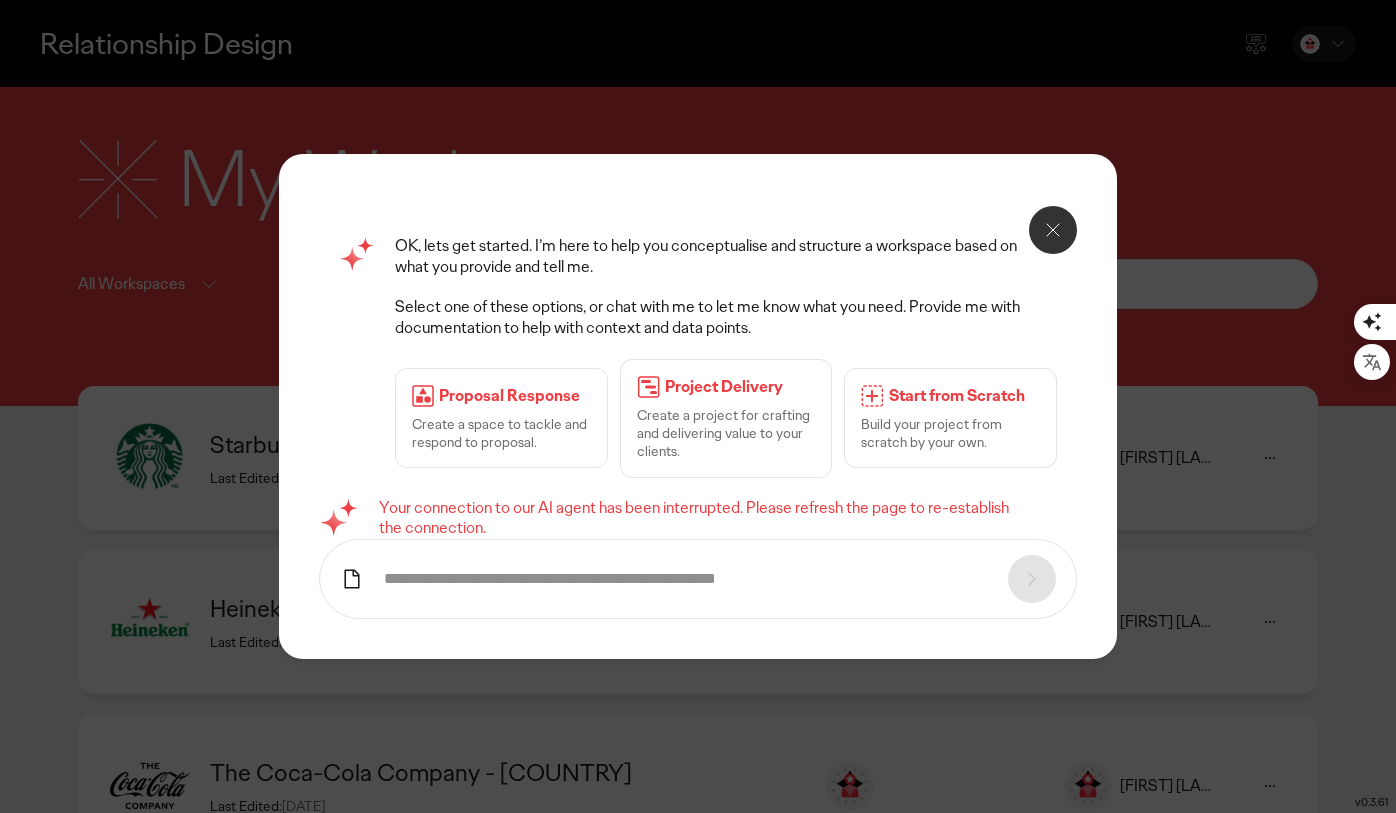 scroll, scrollTop: 0, scrollLeft: 0, axis: both 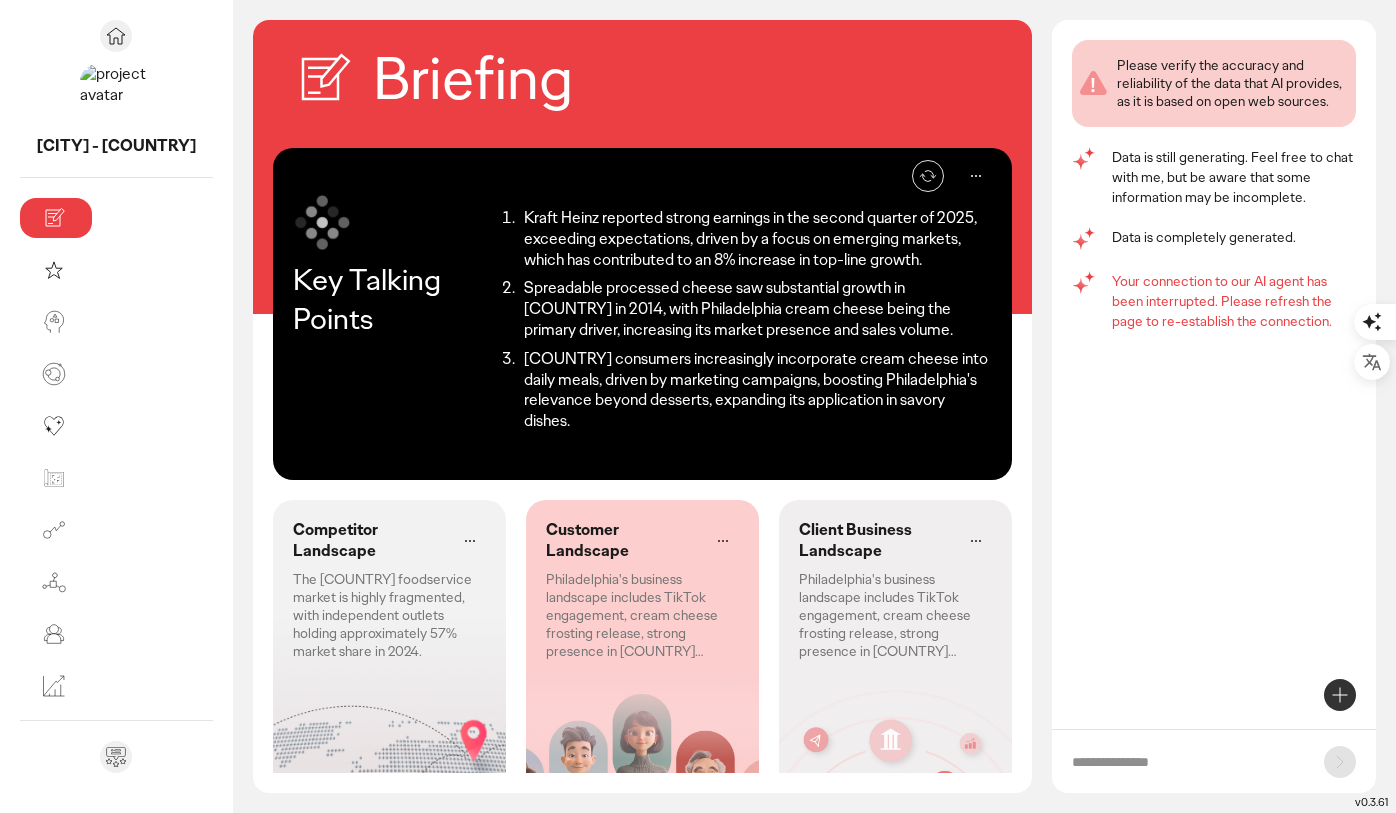 click 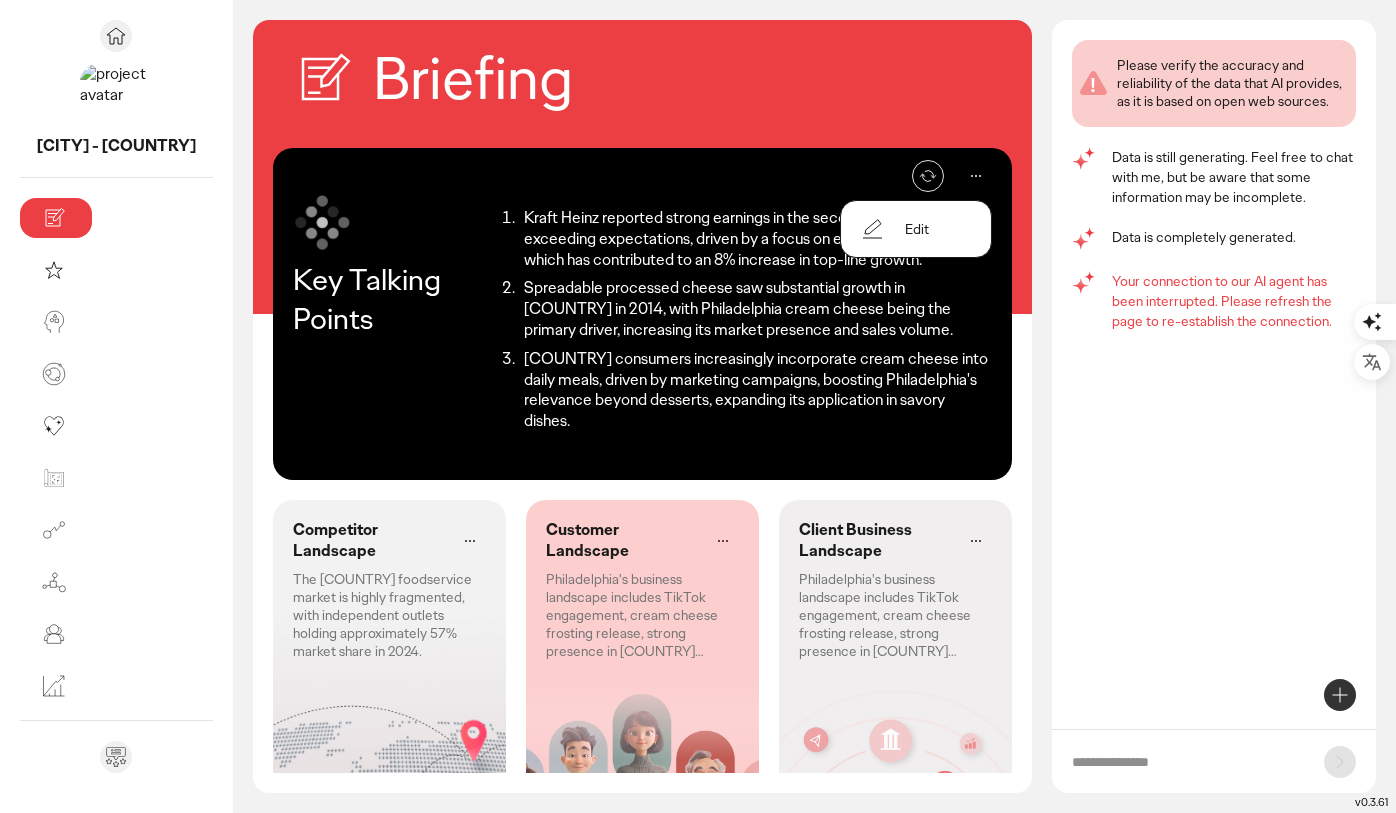 click on "Edit" at bounding box center [916, 229] 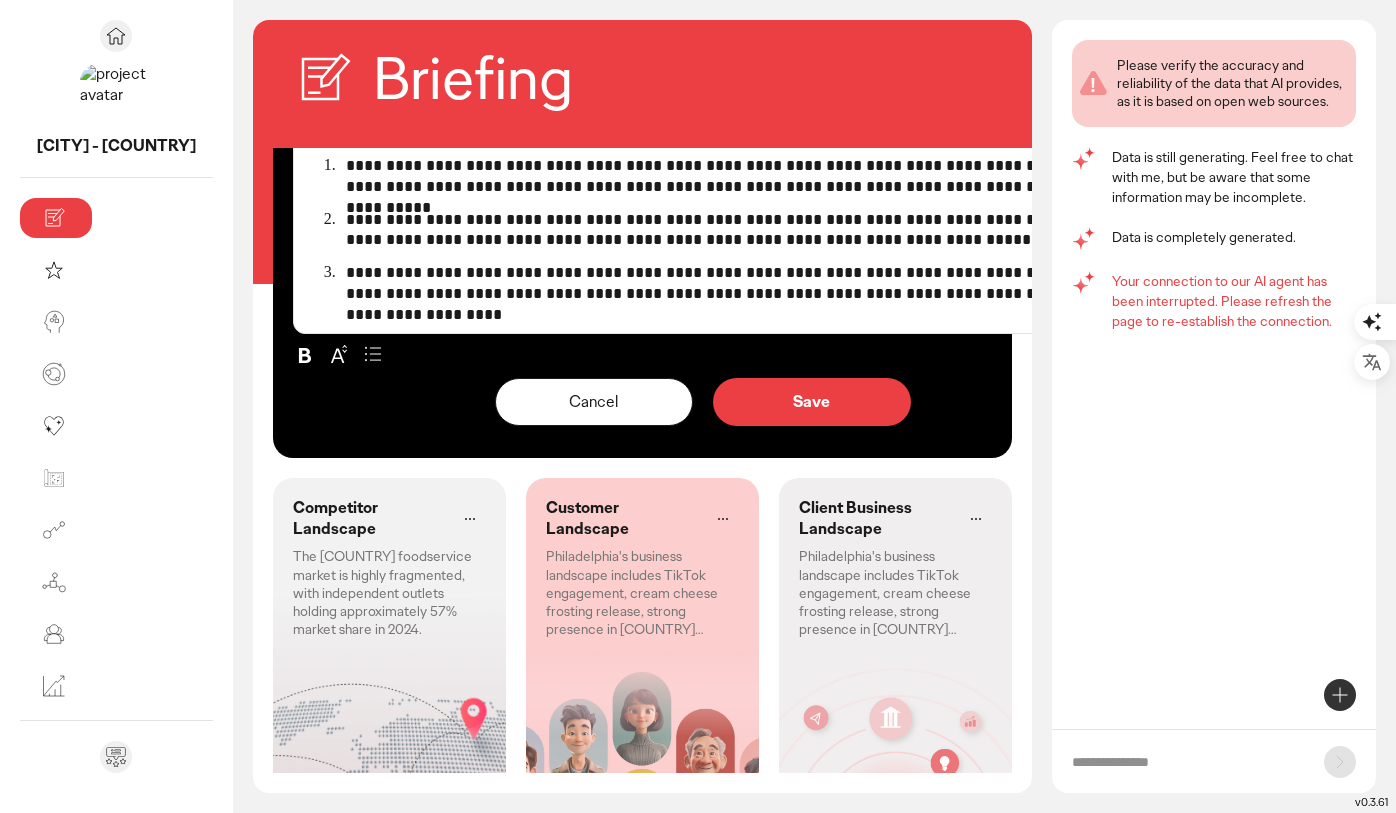 scroll, scrollTop: 0, scrollLeft: 0, axis: both 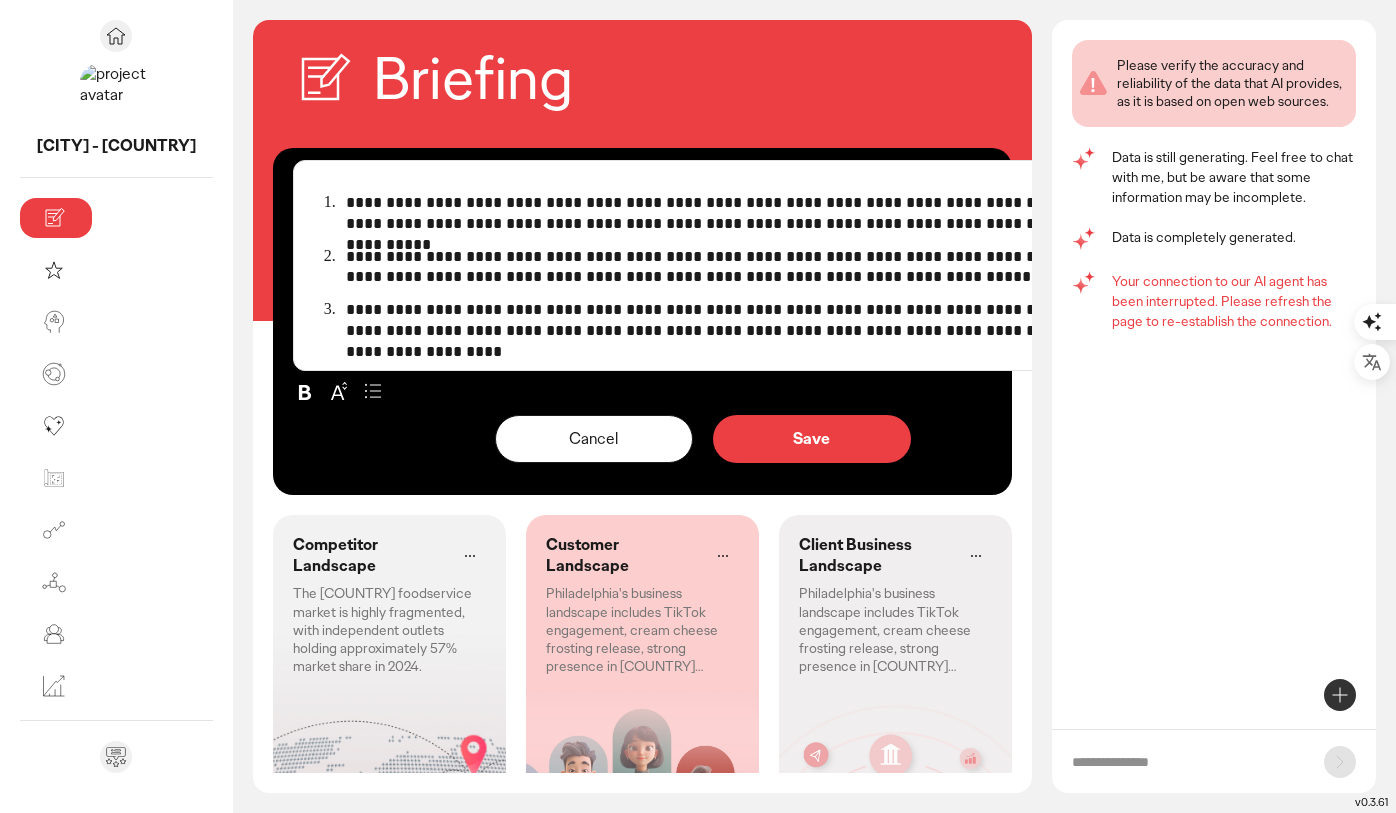 click on "**********" at bounding box center (719, 214) 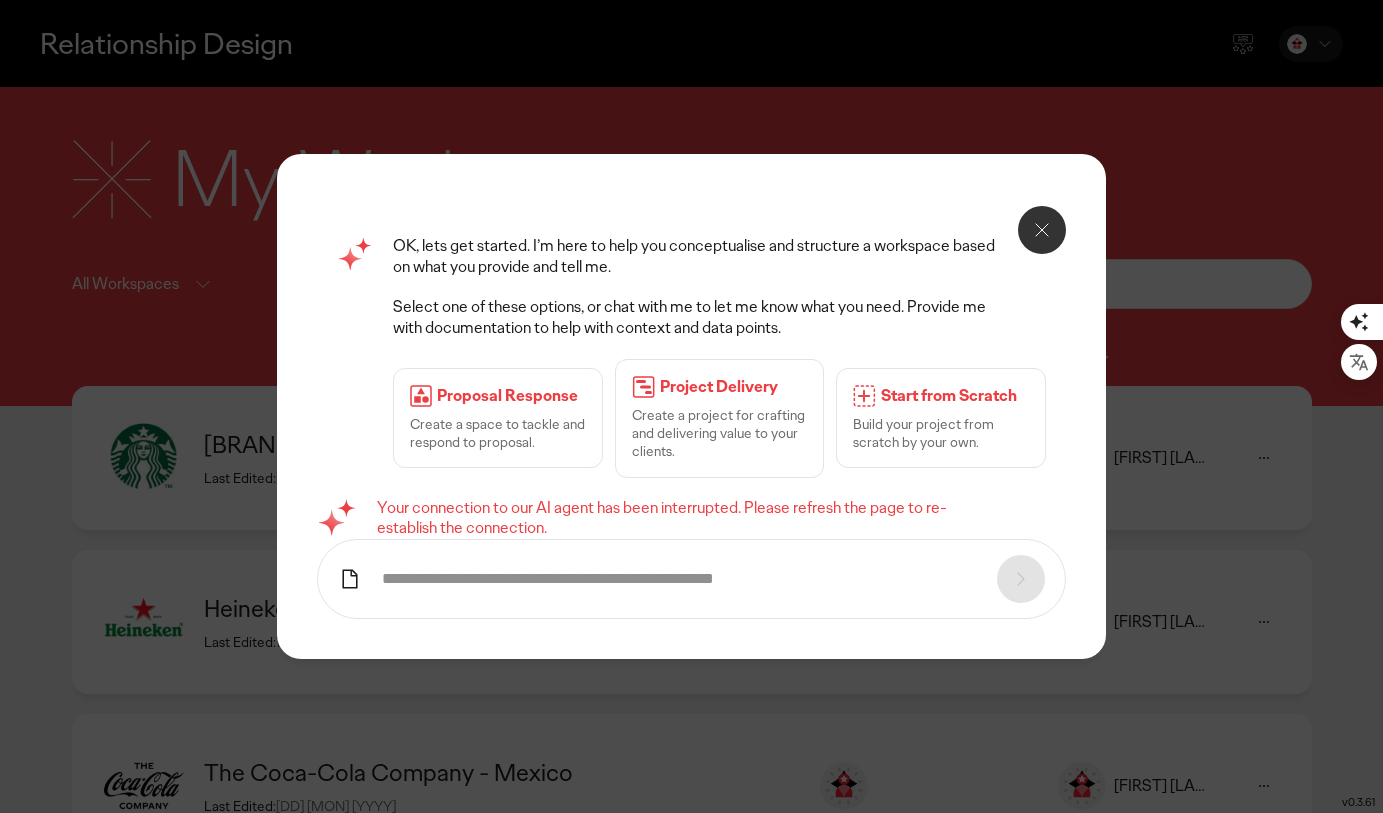 scroll, scrollTop: 85, scrollLeft: 0, axis: vertical 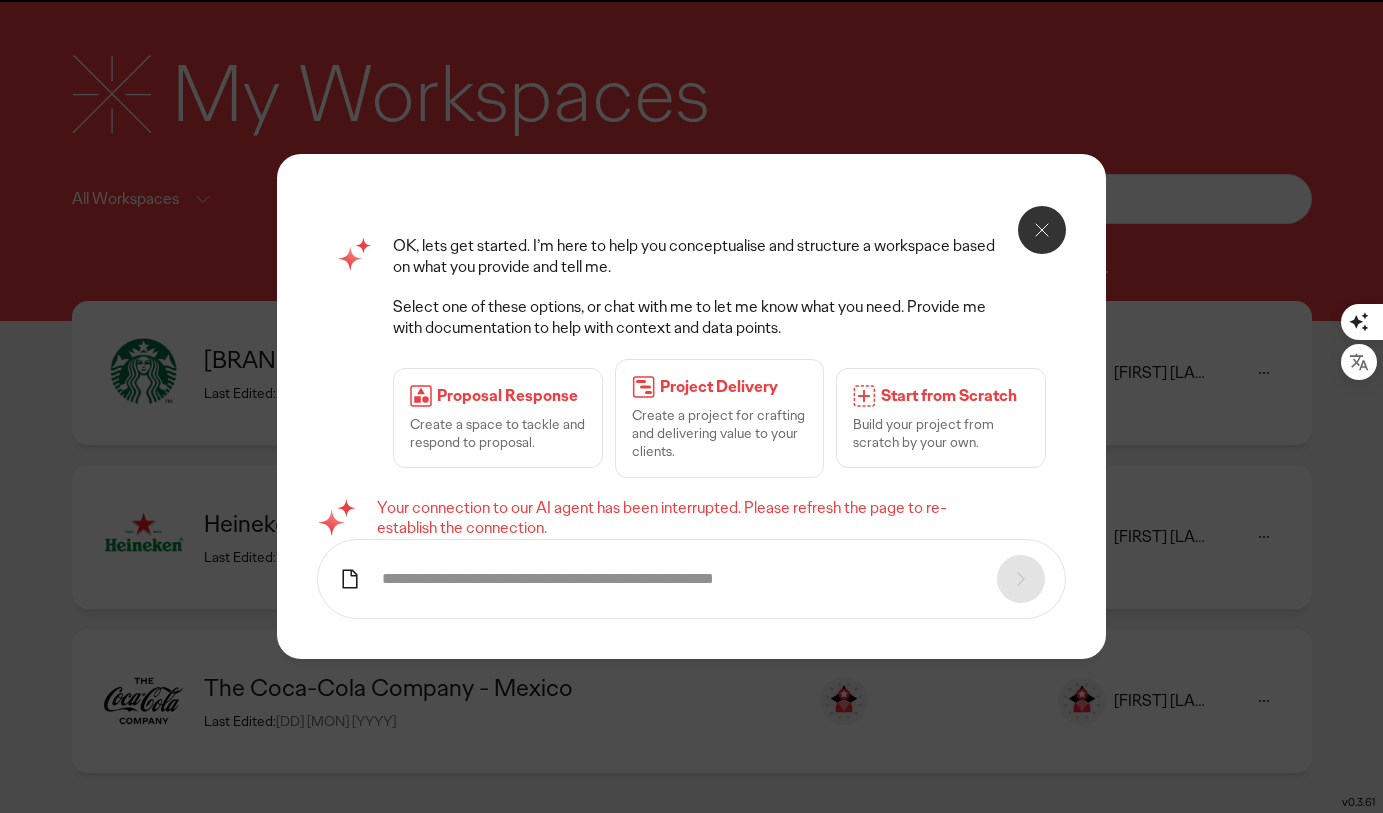 click on "Create a space to tackle and respond to proposal." at bounding box center [498, 433] 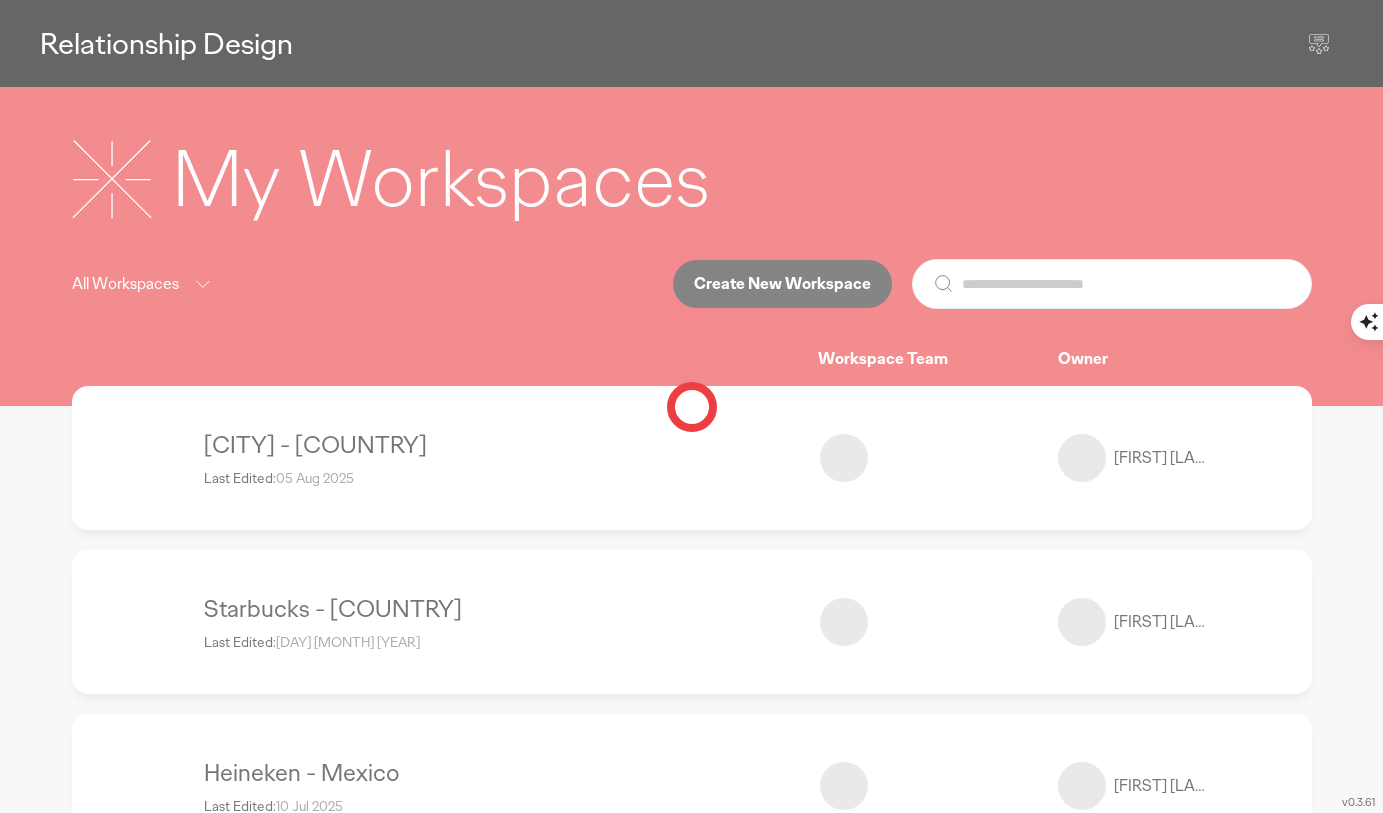 scroll, scrollTop: 0, scrollLeft: 0, axis: both 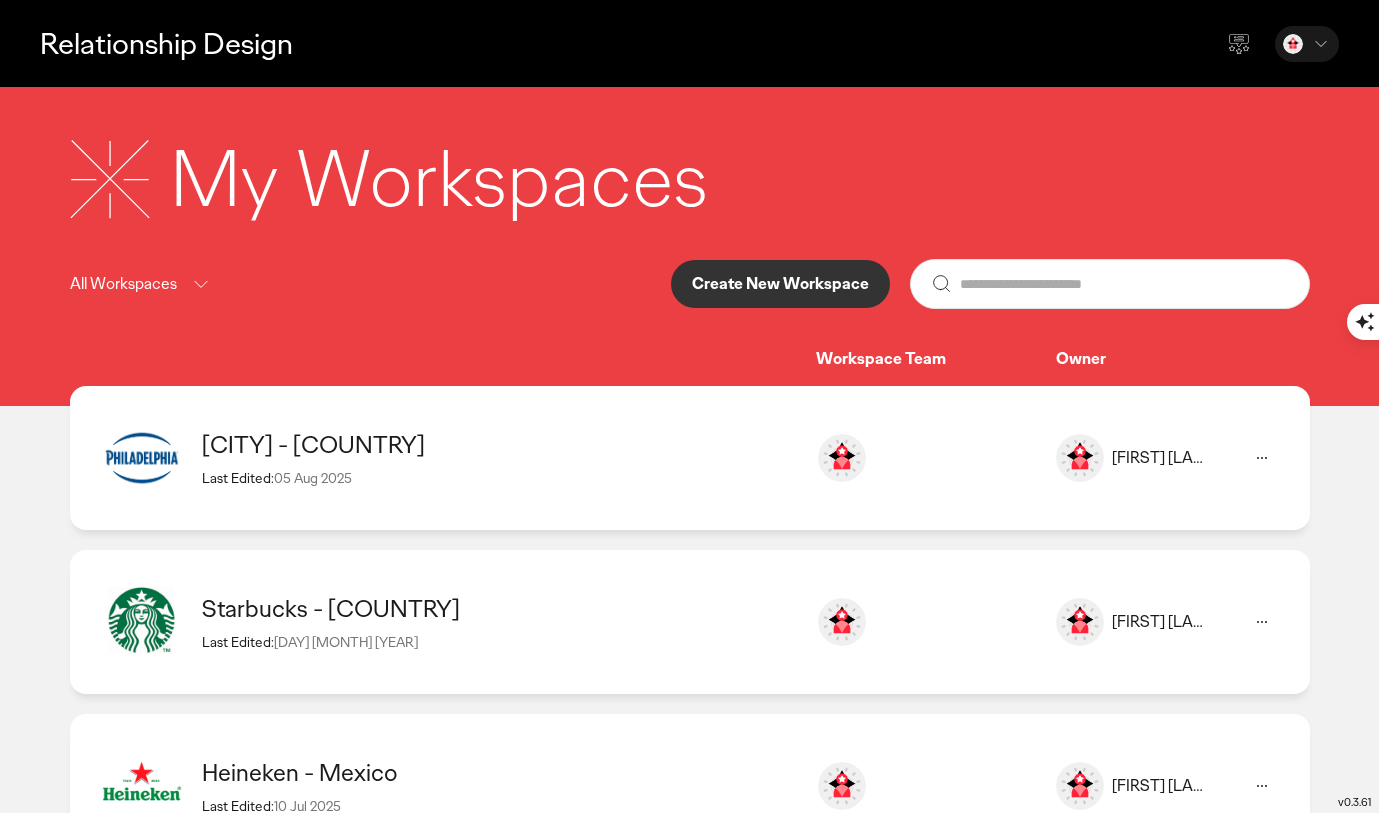click 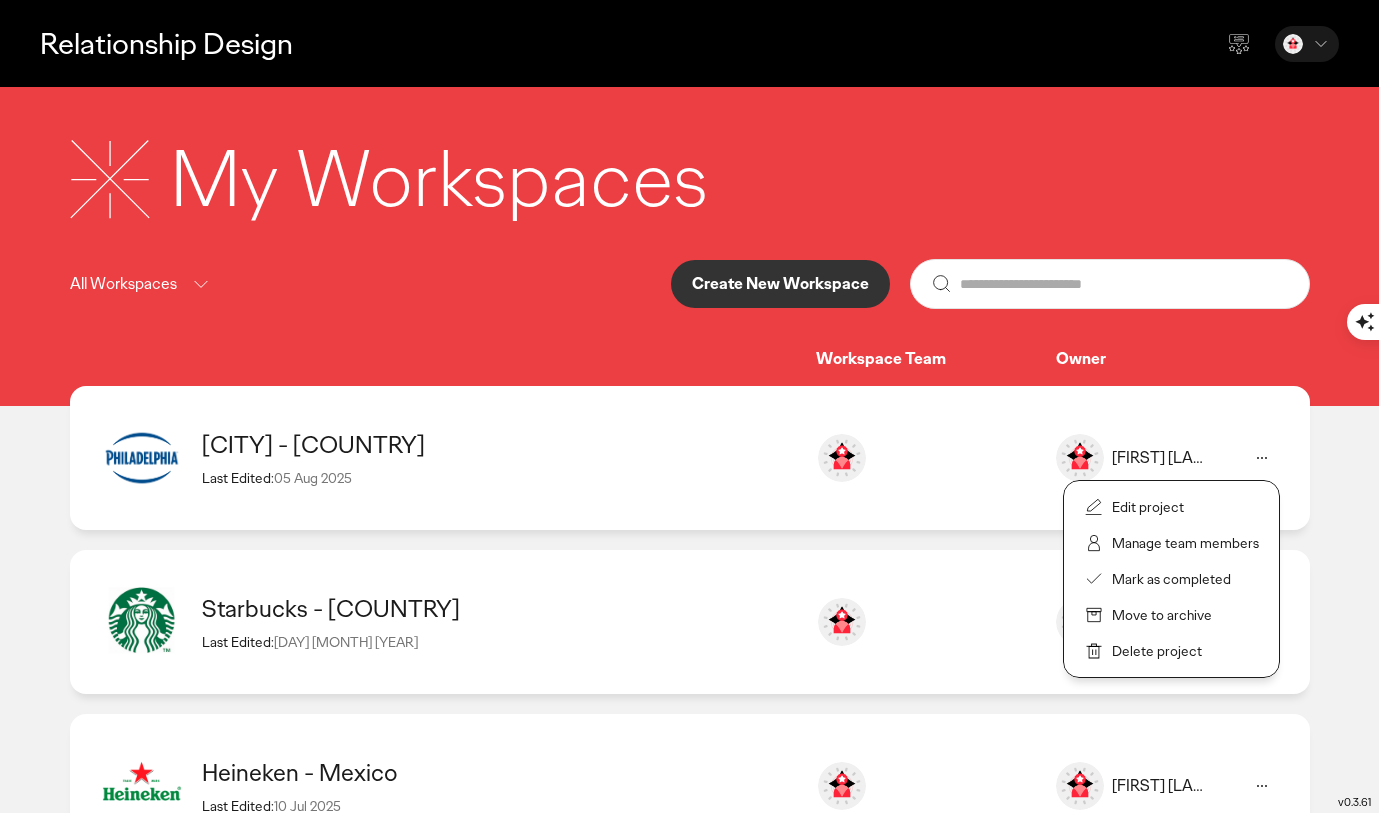 click on "Delete project" 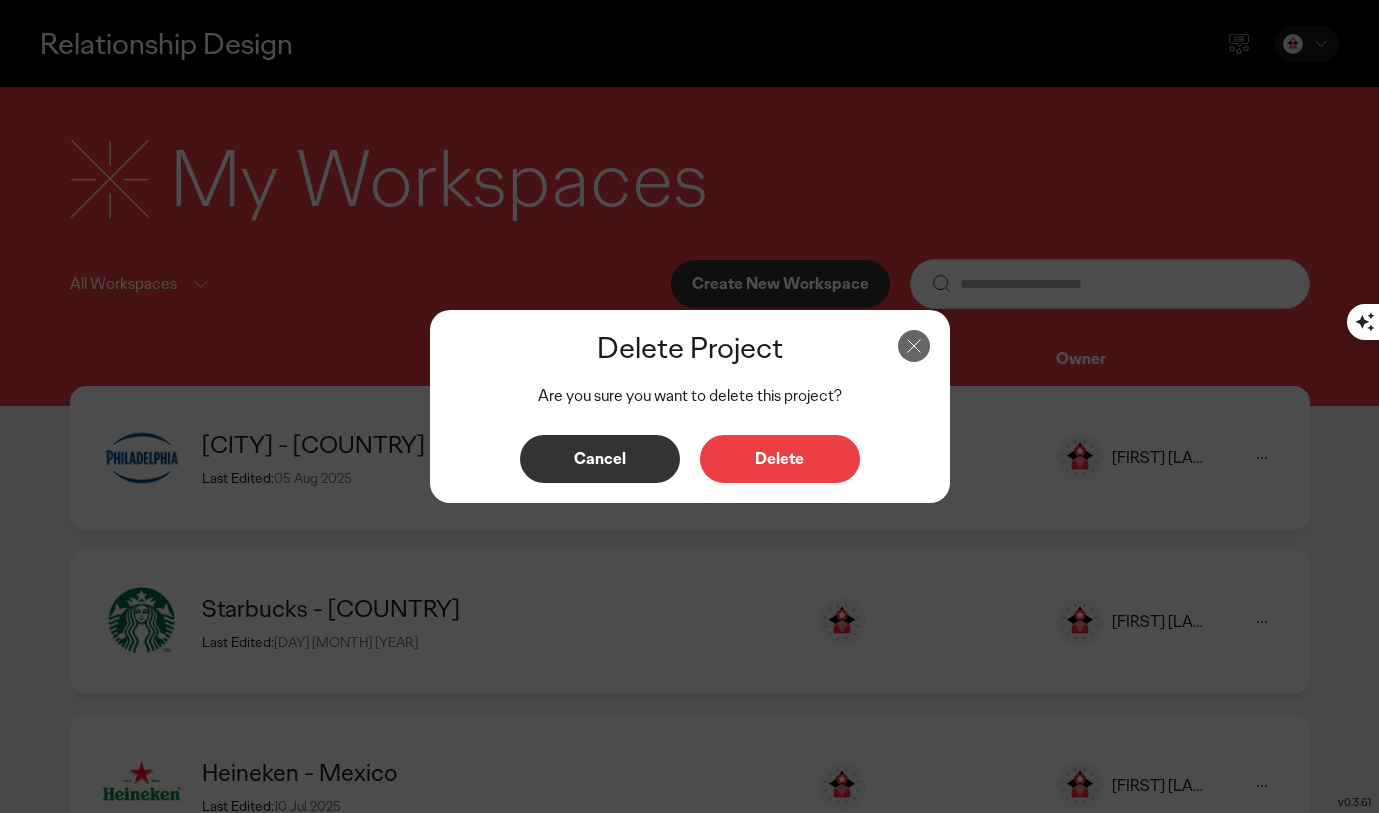 click on "Delete" at bounding box center [780, 459] 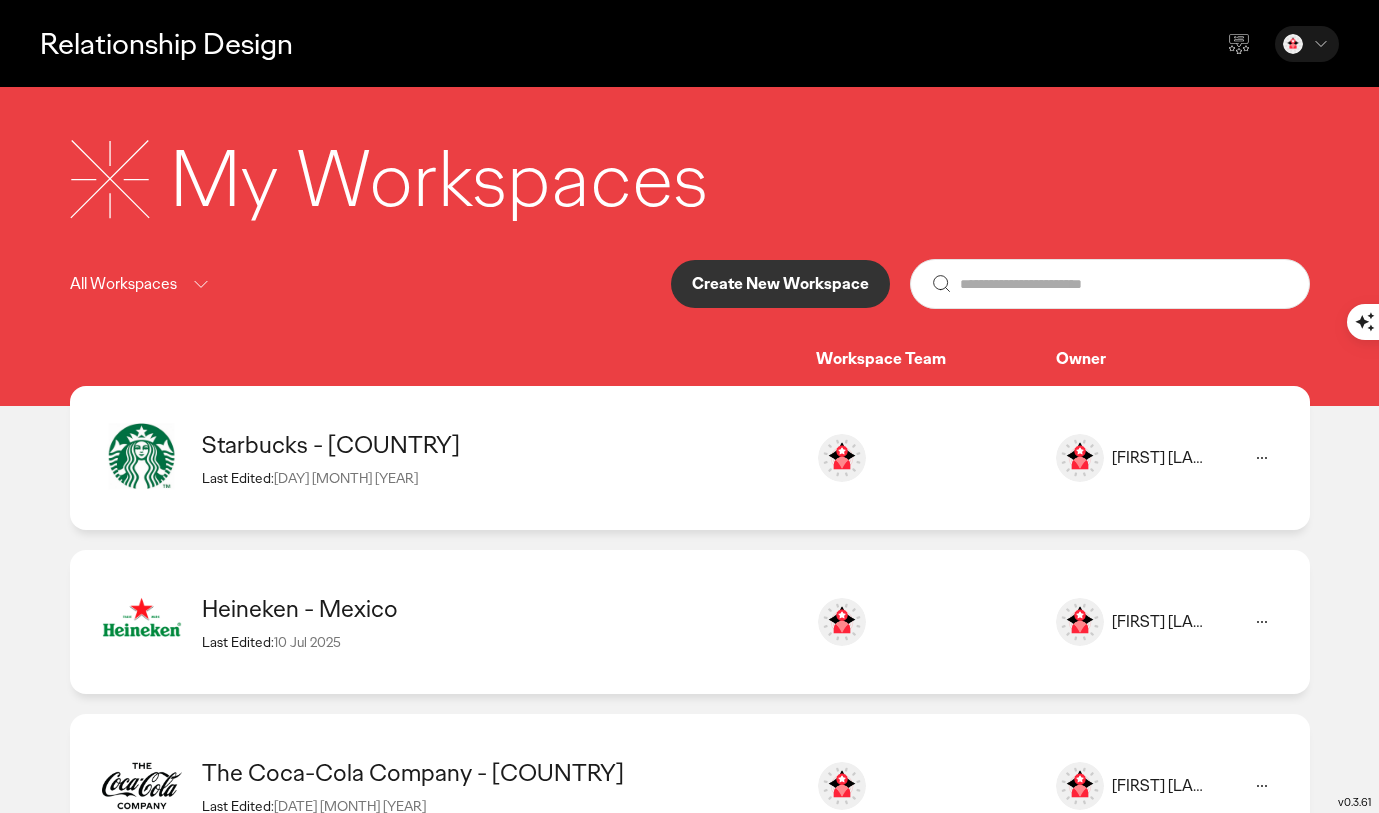 click on "Create New Workspace" at bounding box center [780, 284] 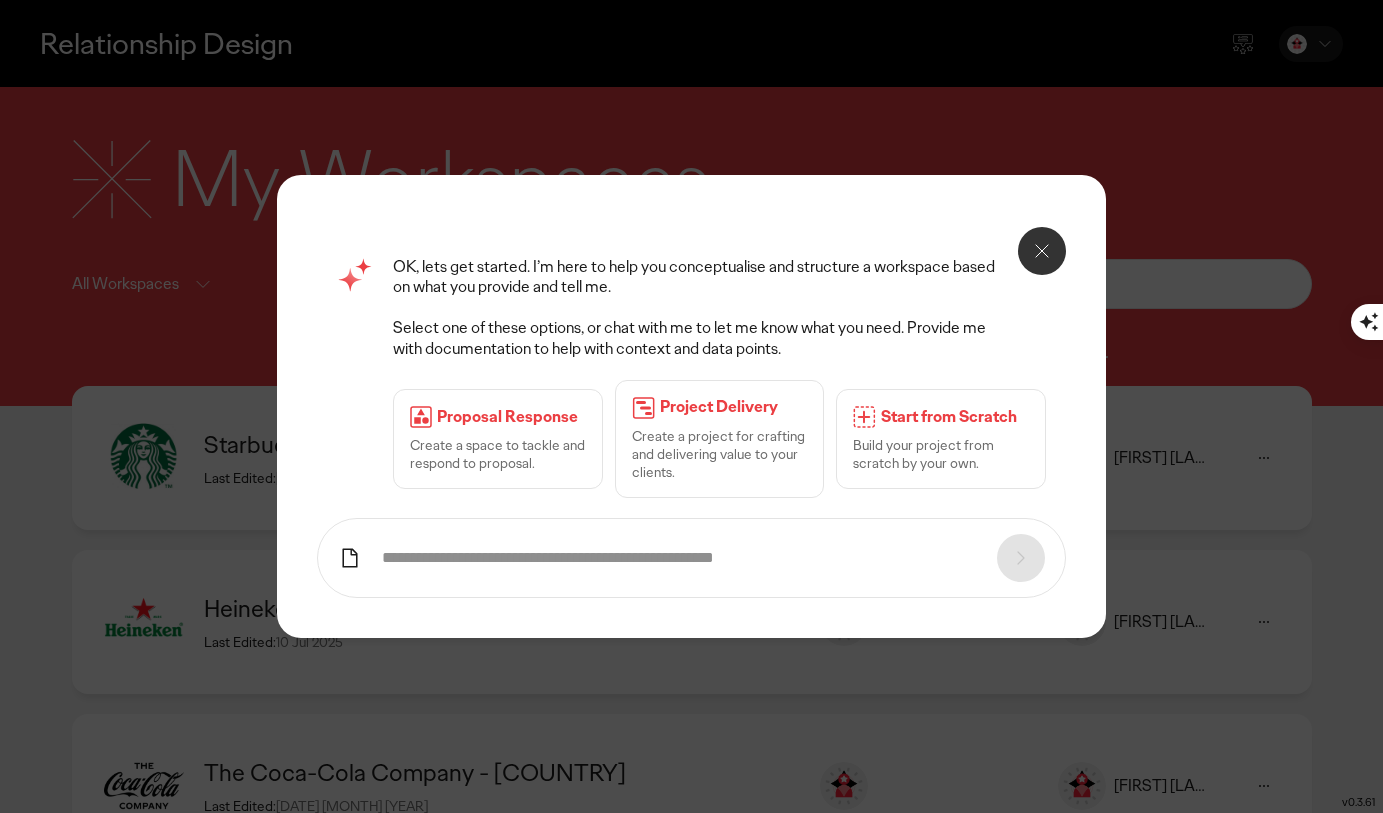 click on "Proposal Response   Create a space to tackle and respond to proposal." at bounding box center (498, 439) 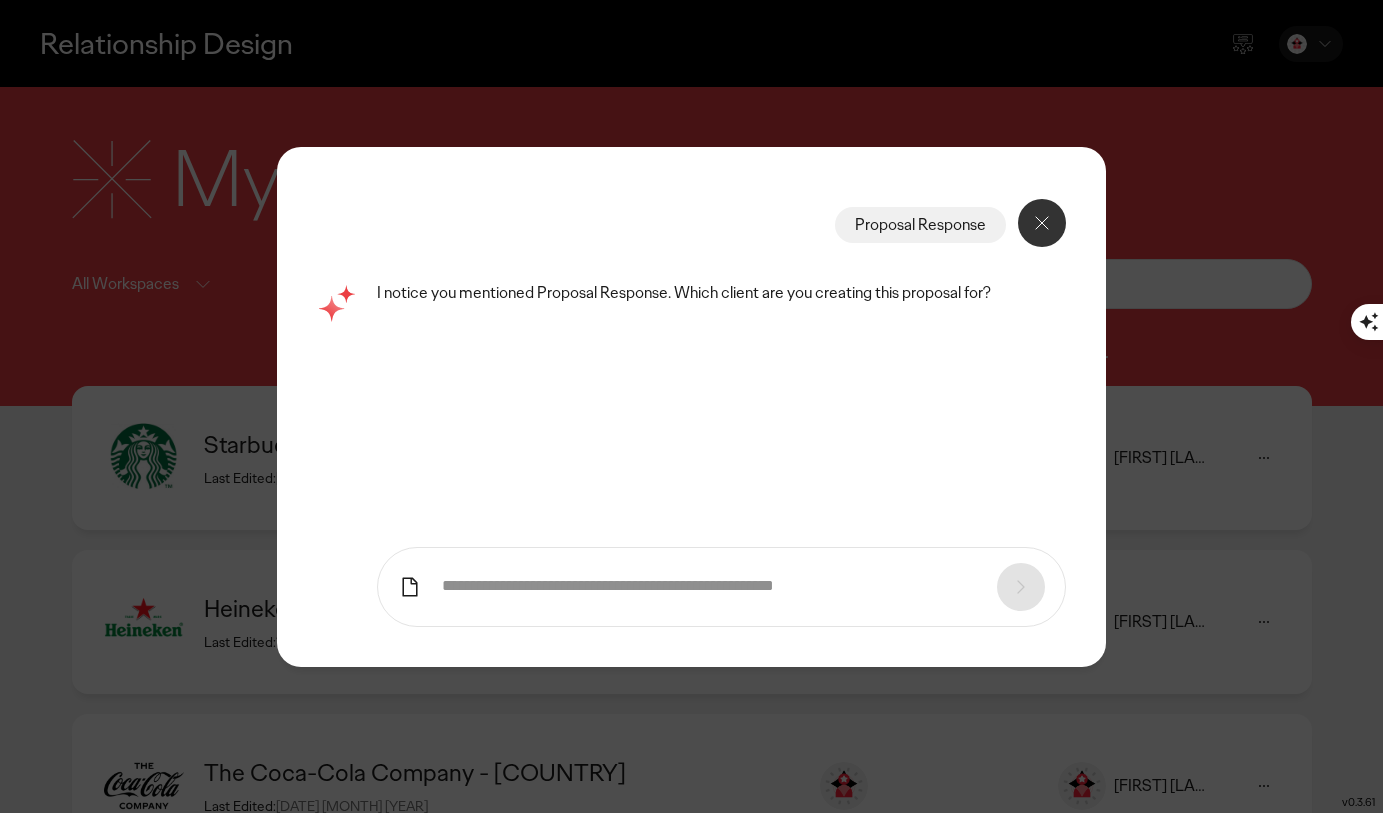 click at bounding box center [710, 586] 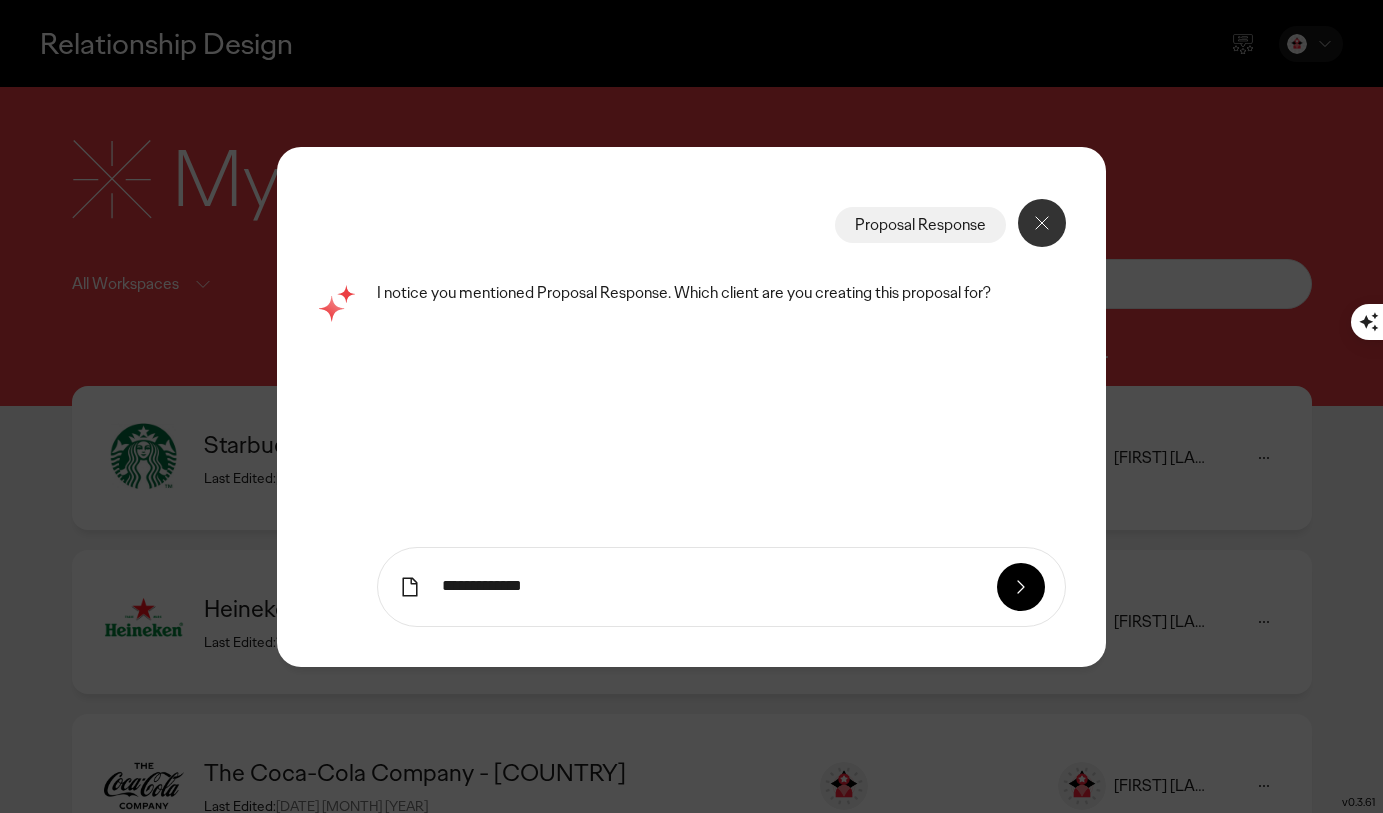 click on "**********" at bounding box center [710, 586] 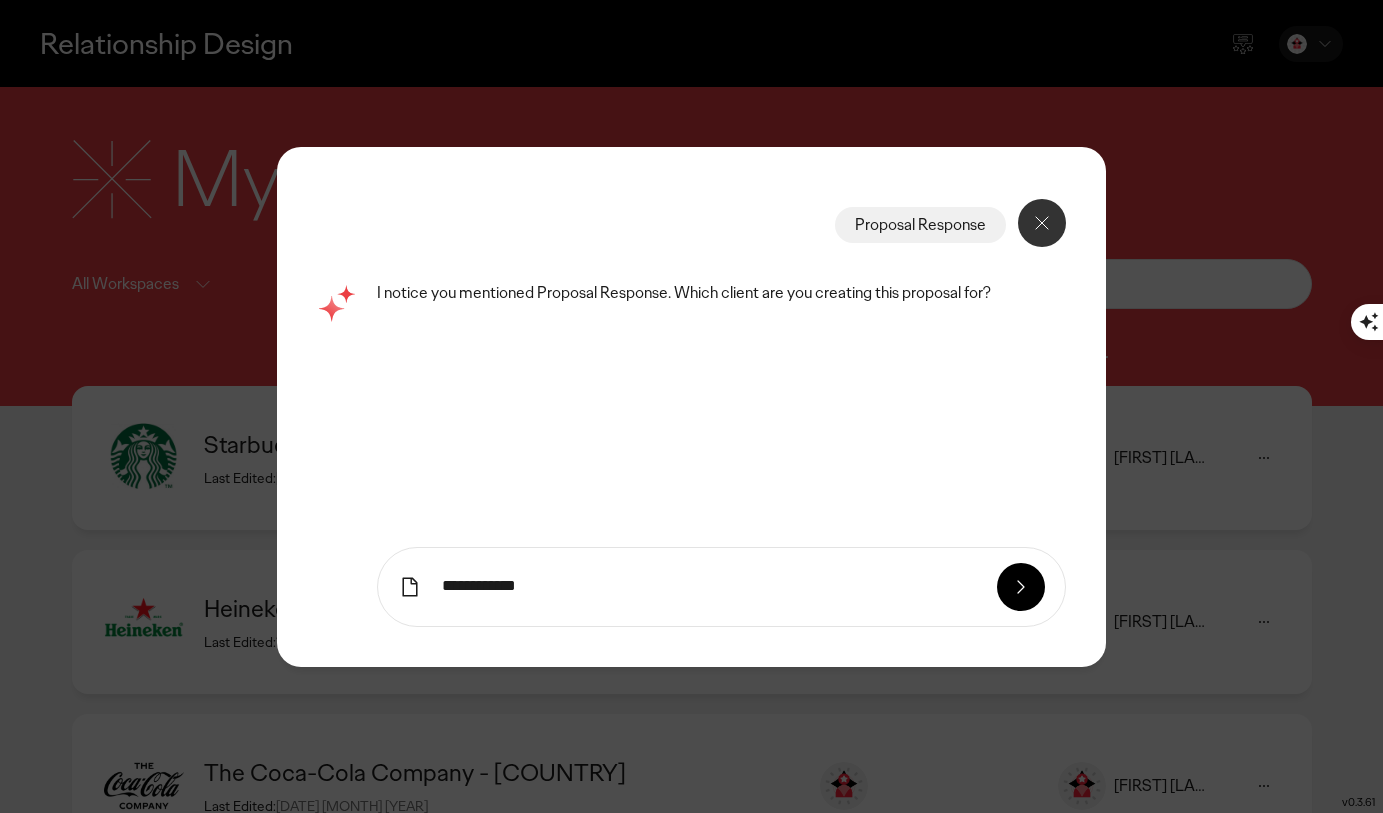 click on "**********" at bounding box center (710, 586) 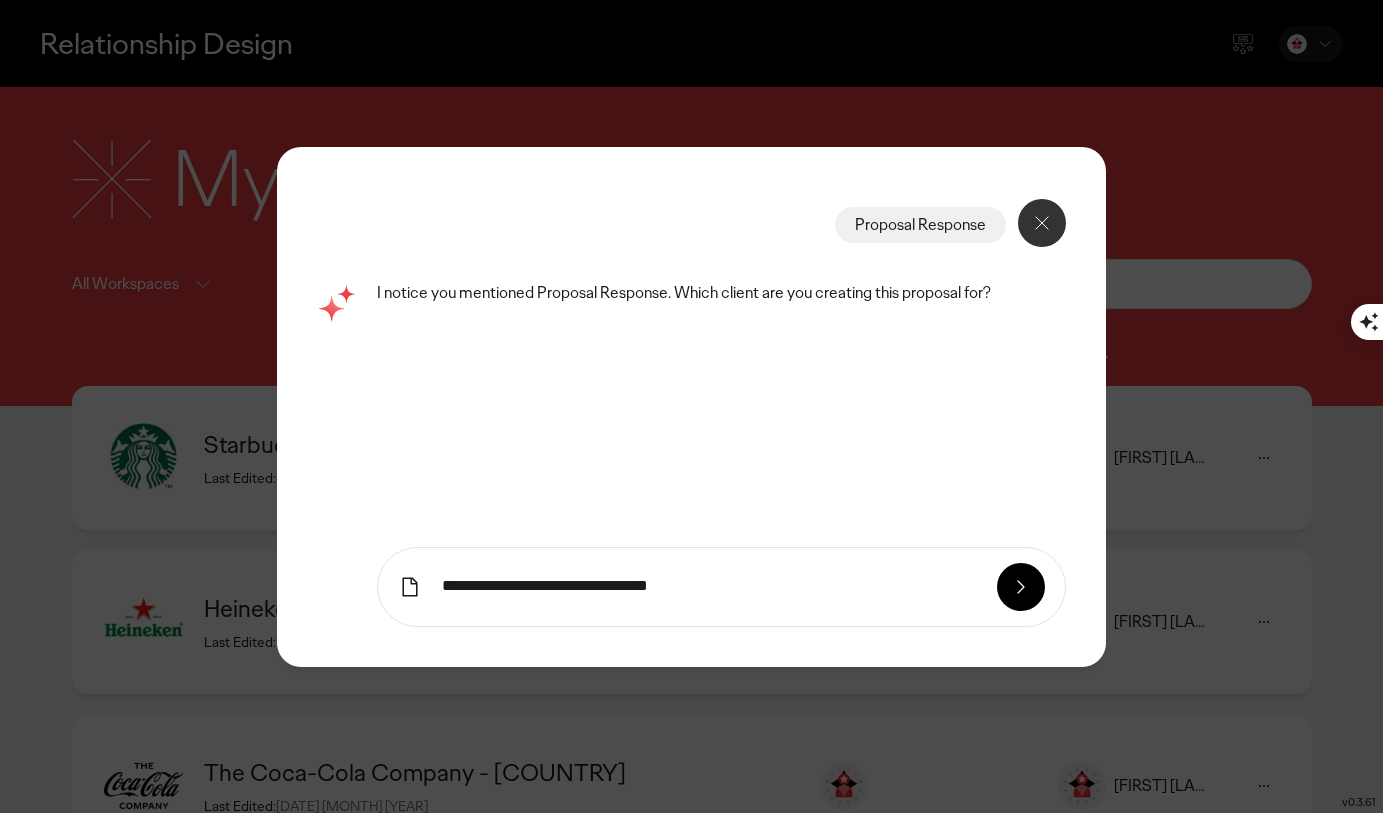 type on "**********" 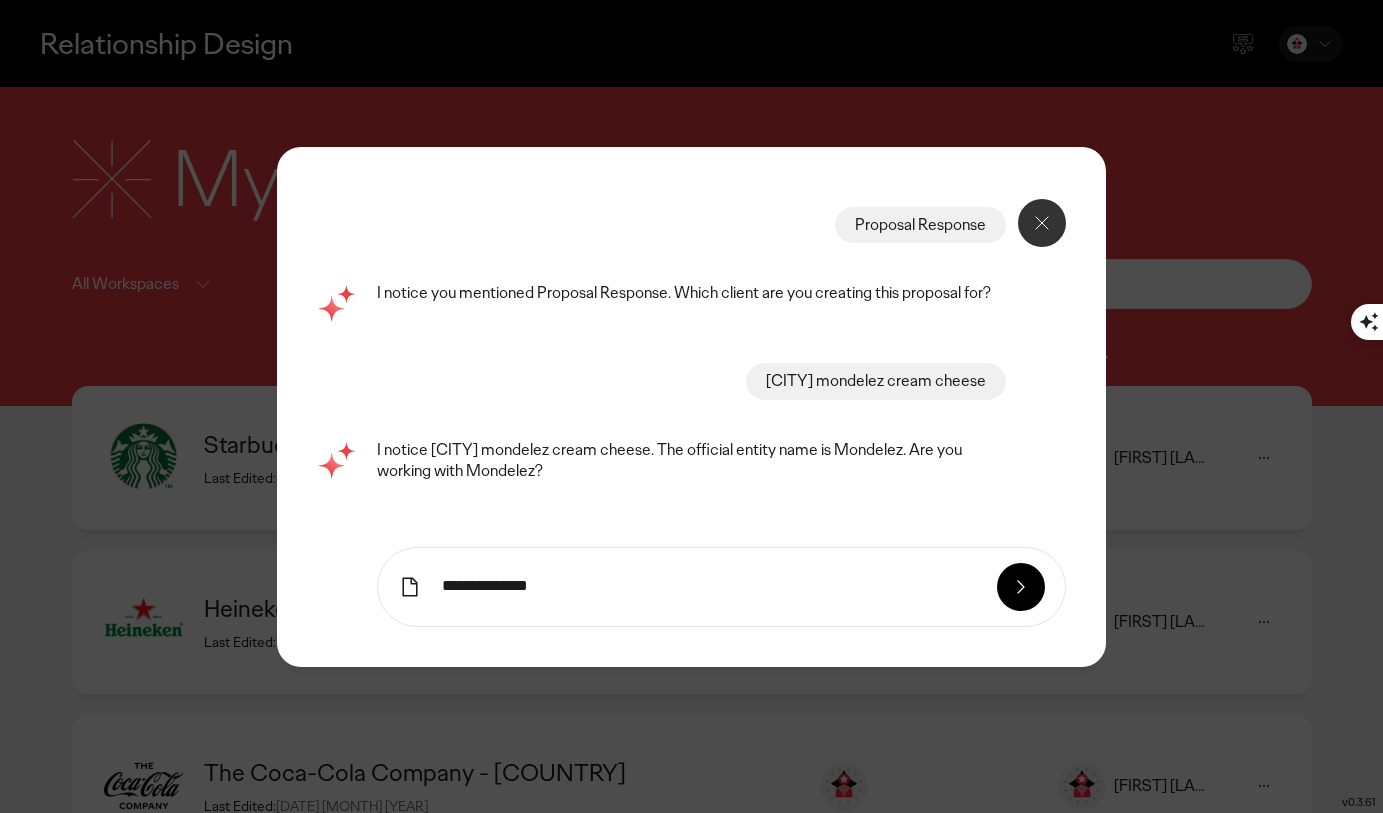 click on "**********" at bounding box center [710, 586] 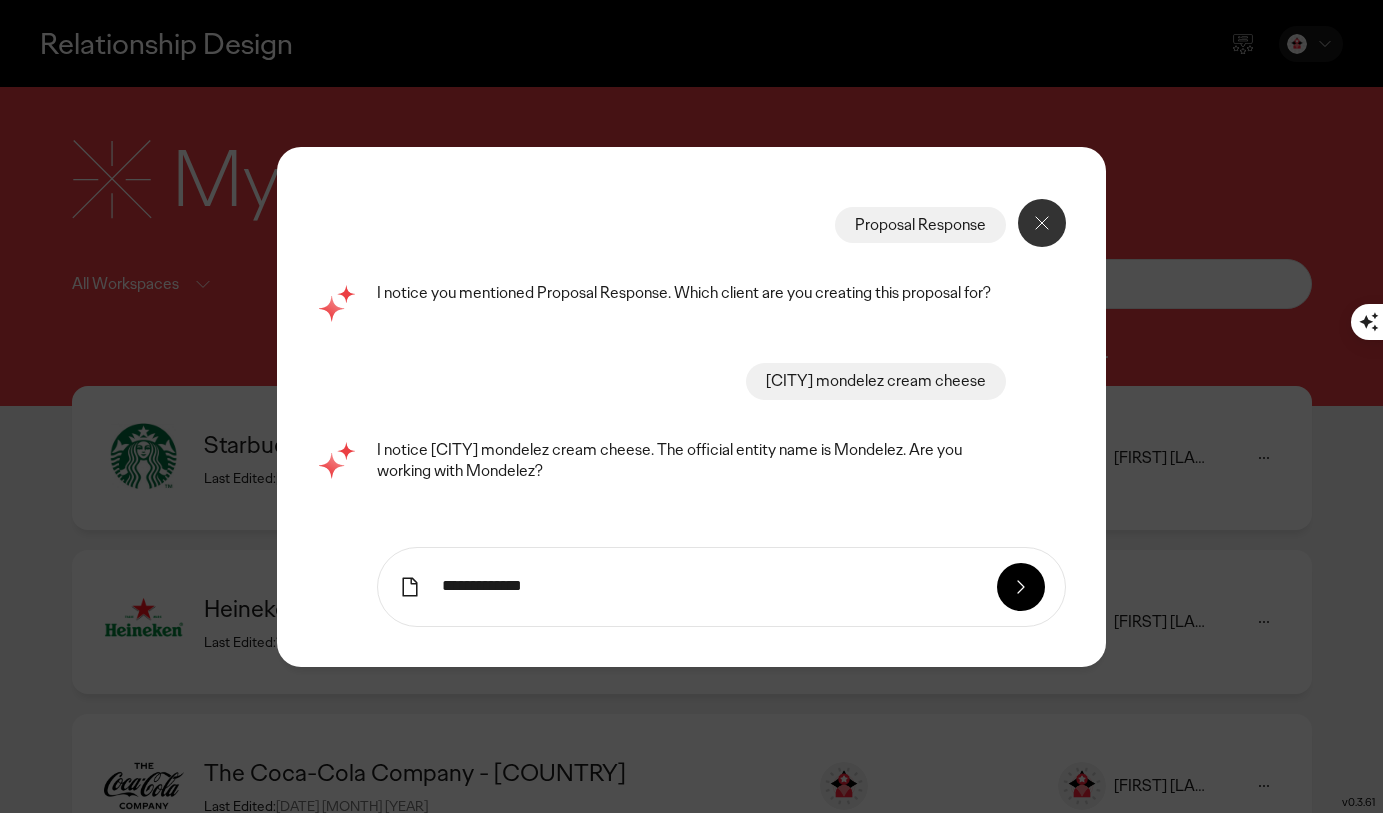 click on "**********" at bounding box center (710, 586) 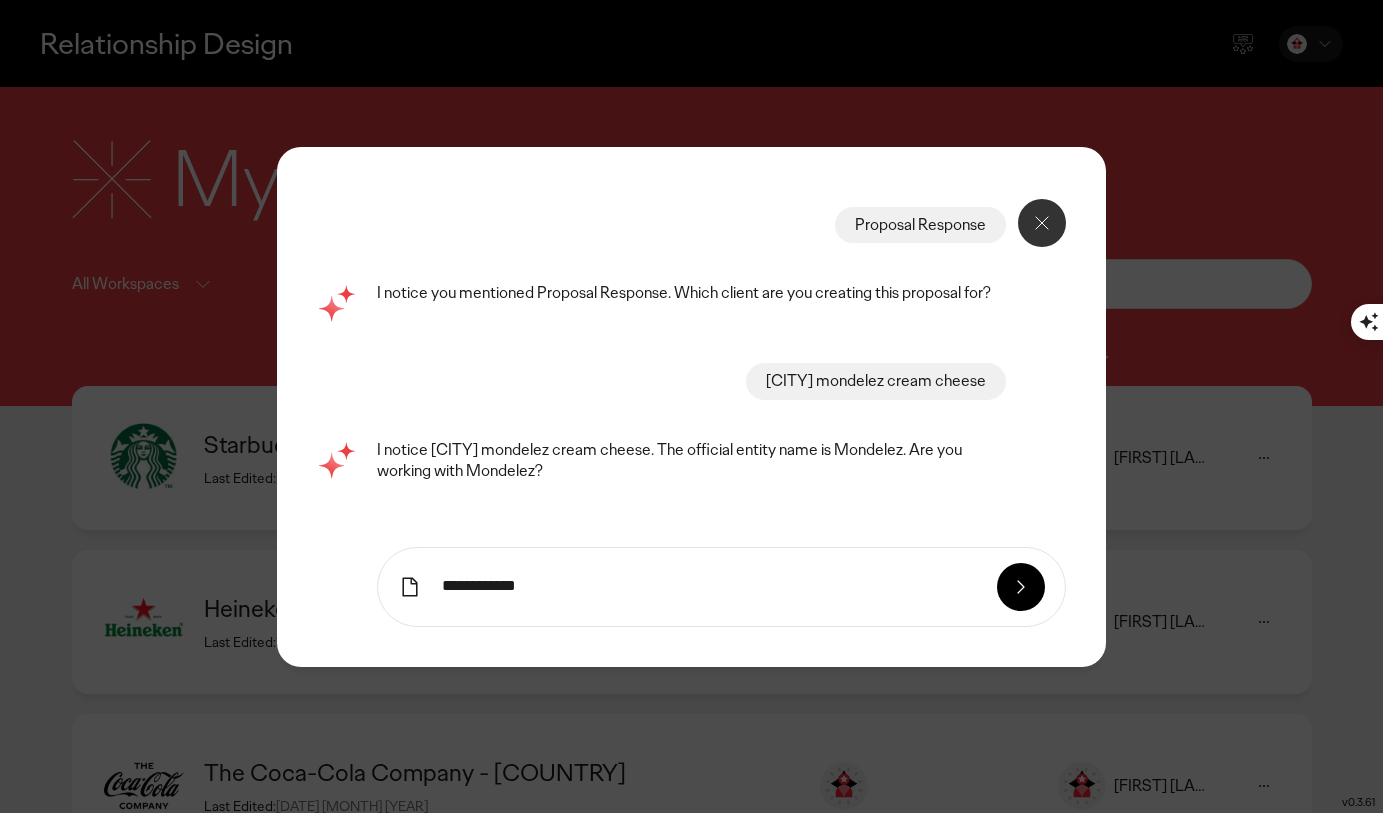 type on "**********" 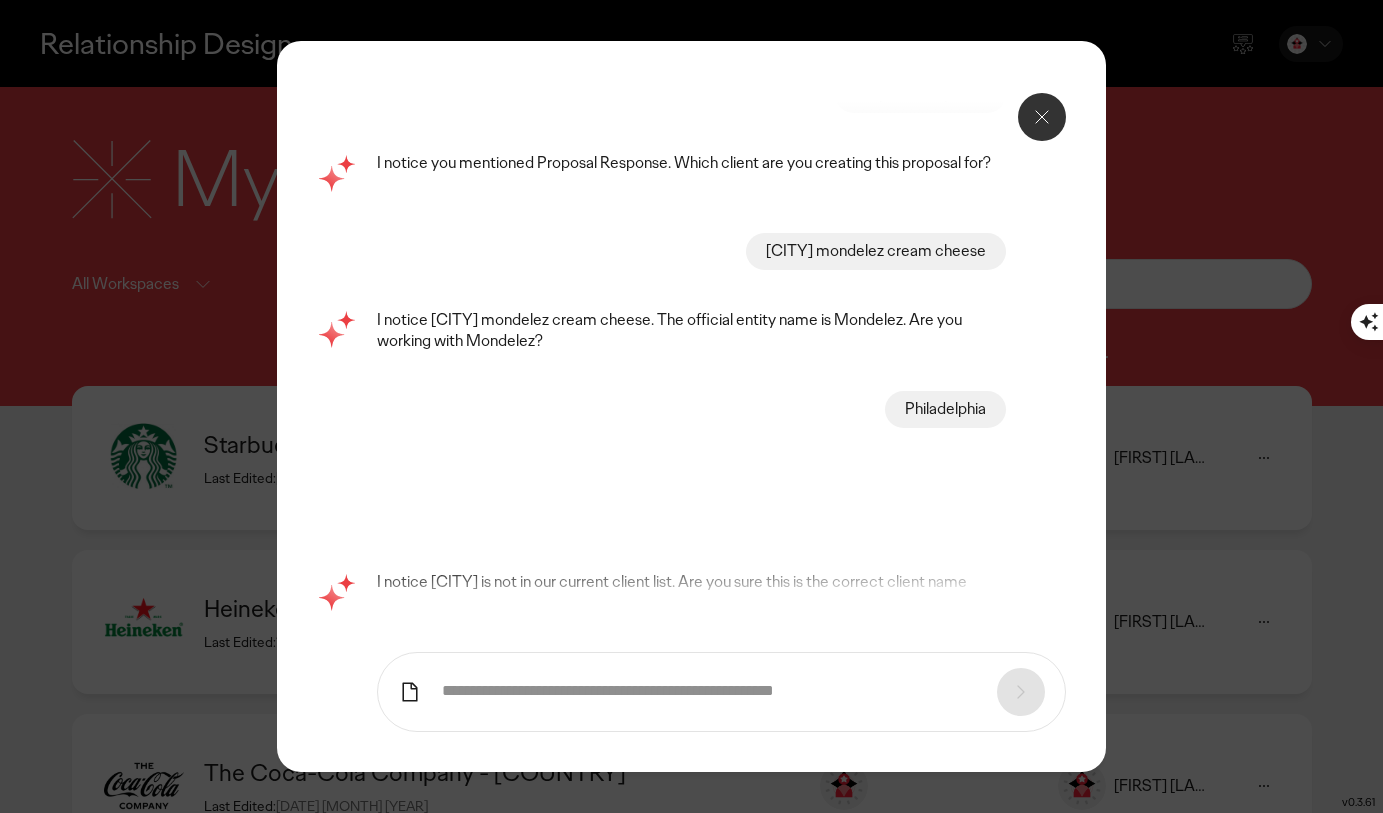 scroll, scrollTop: 0, scrollLeft: 0, axis: both 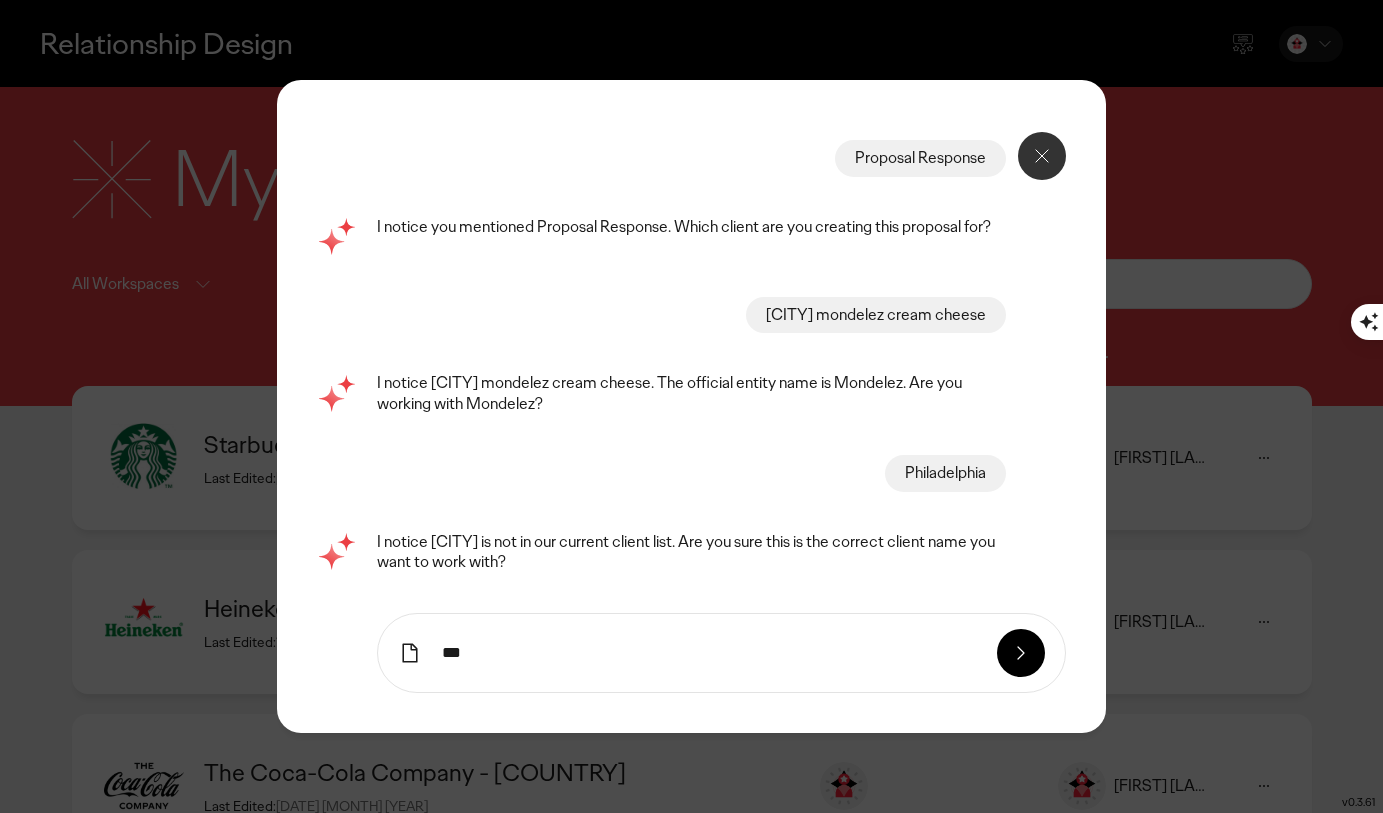 type on "***" 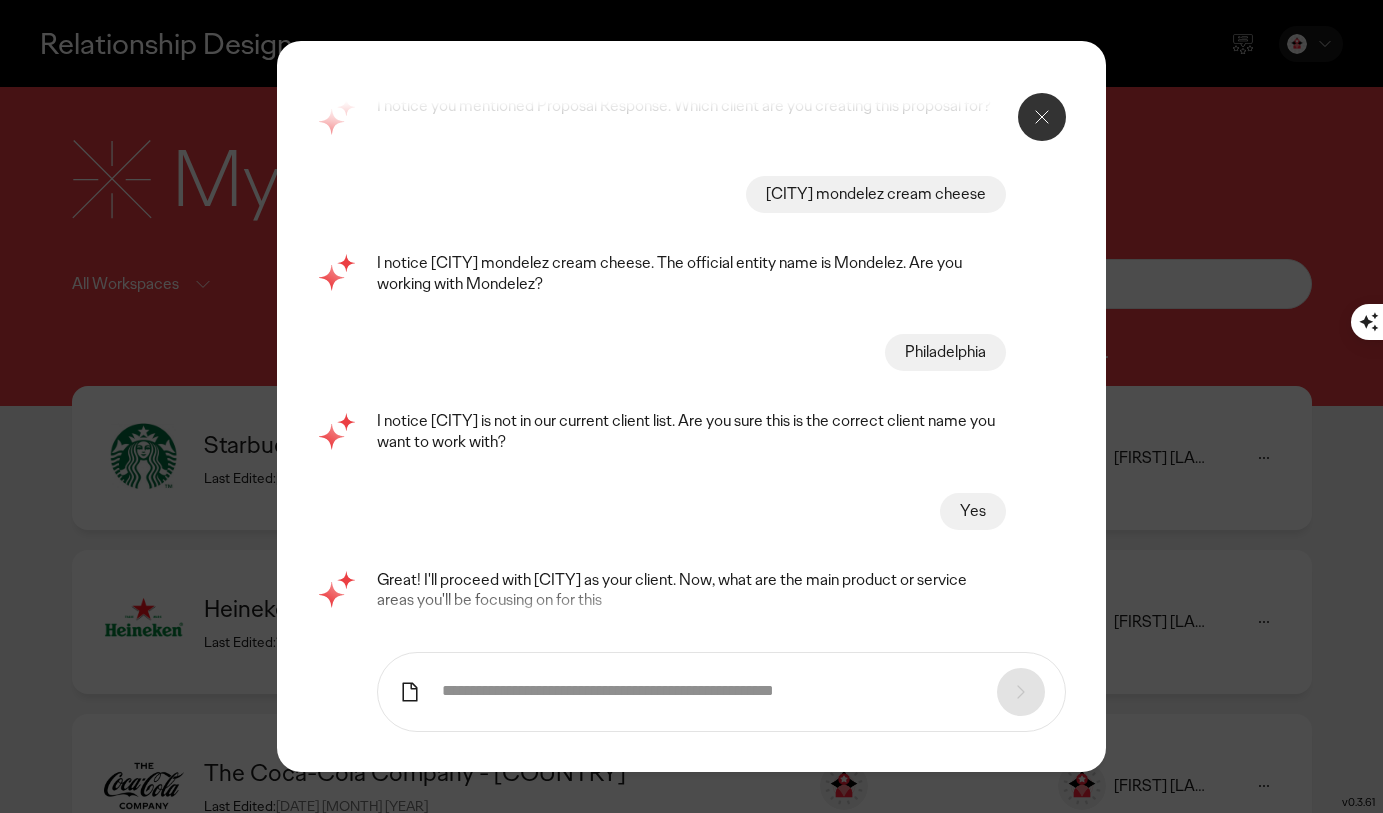 scroll, scrollTop: 81, scrollLeft: 0, axis: vertical 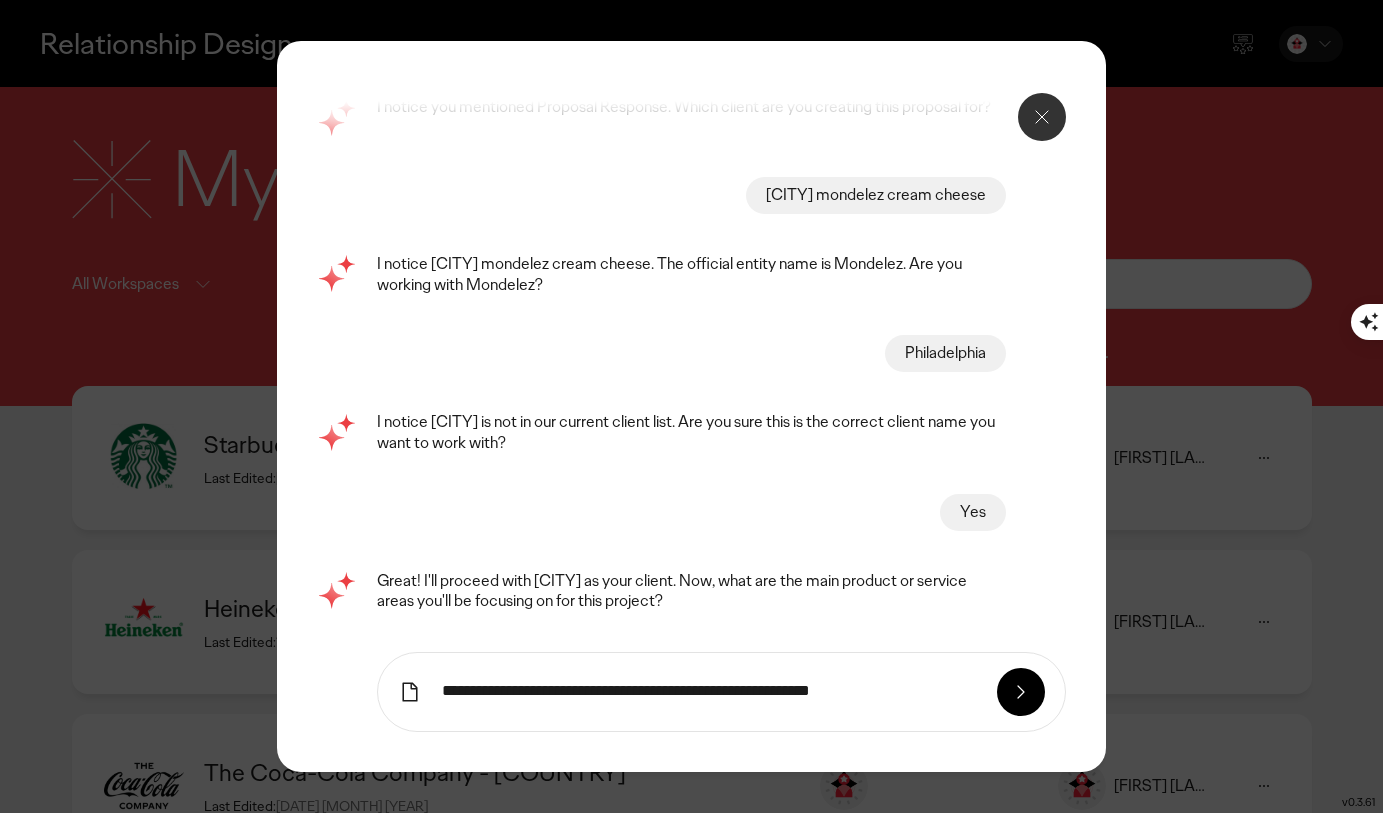 type on "**********" 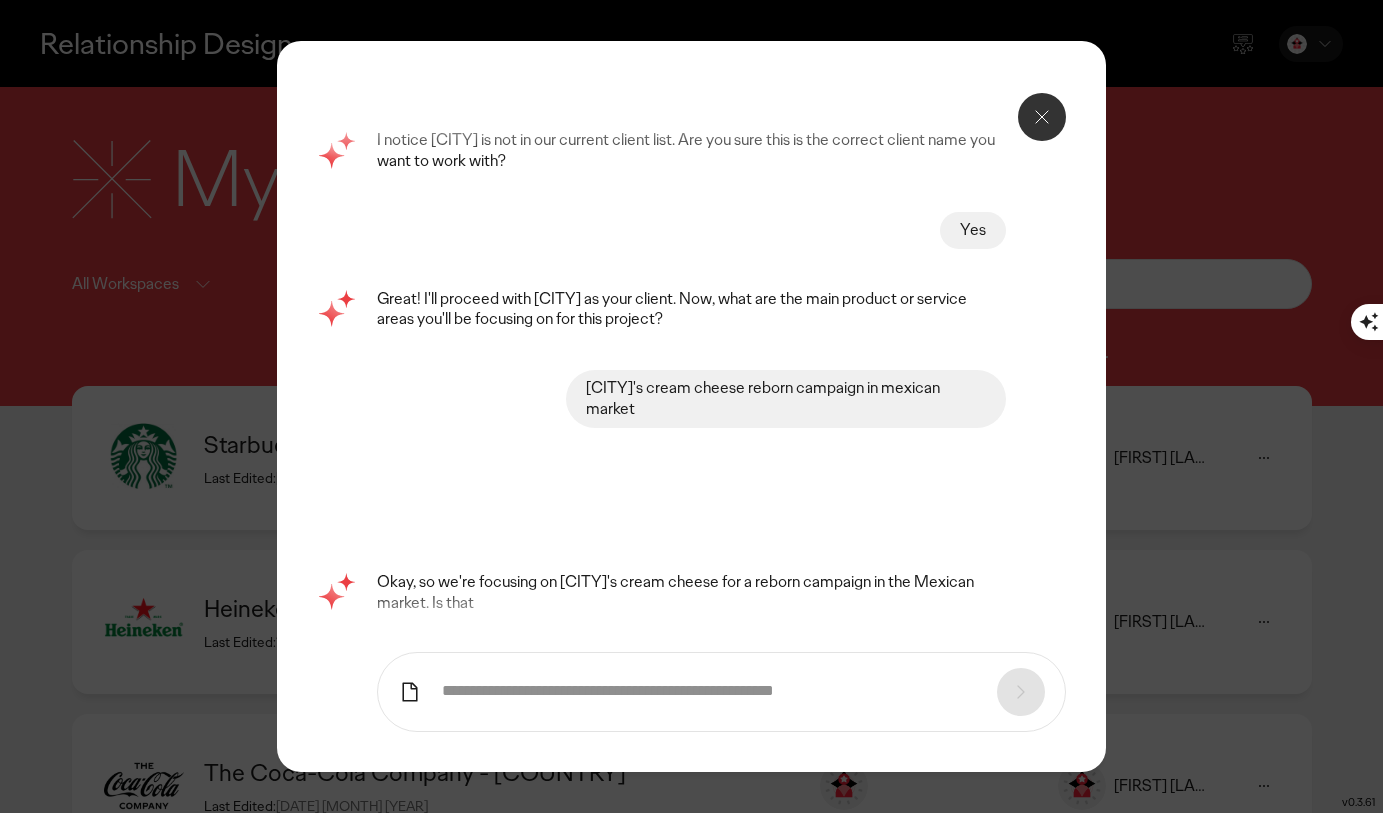scroll, scrollTop: 260, scrollLeft: 0, axis: vertical 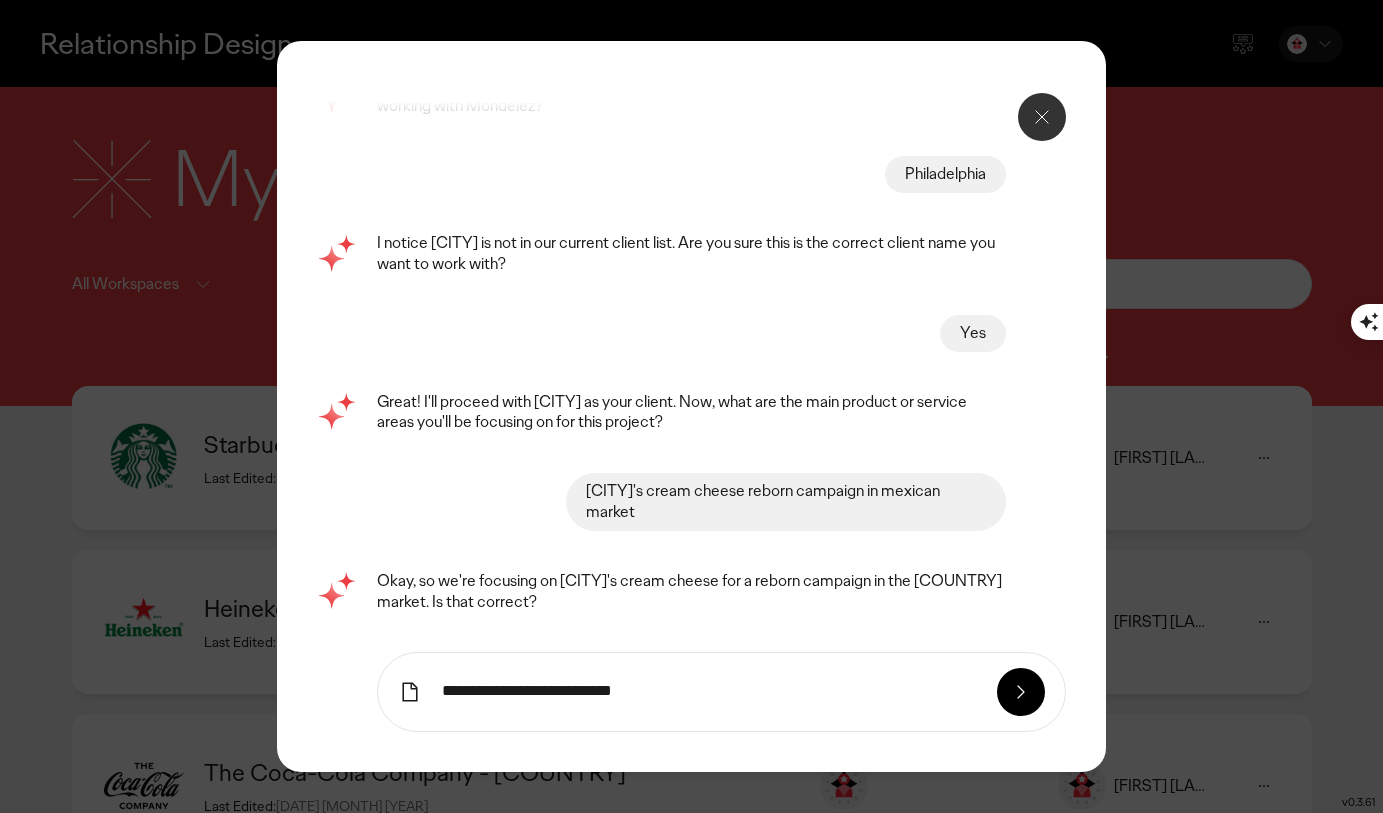 type on "**********" 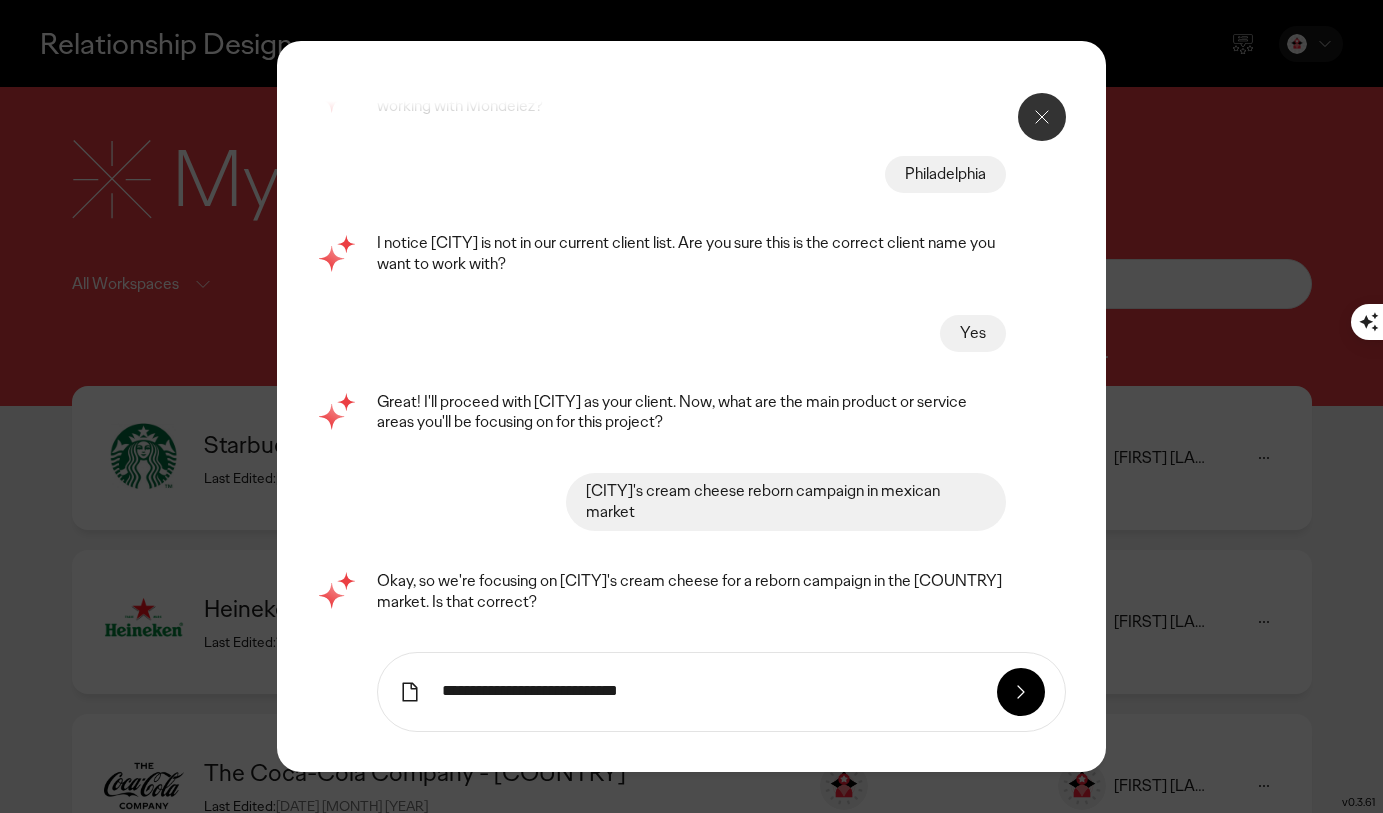 click on "**********" at bounding box center (710, 691) 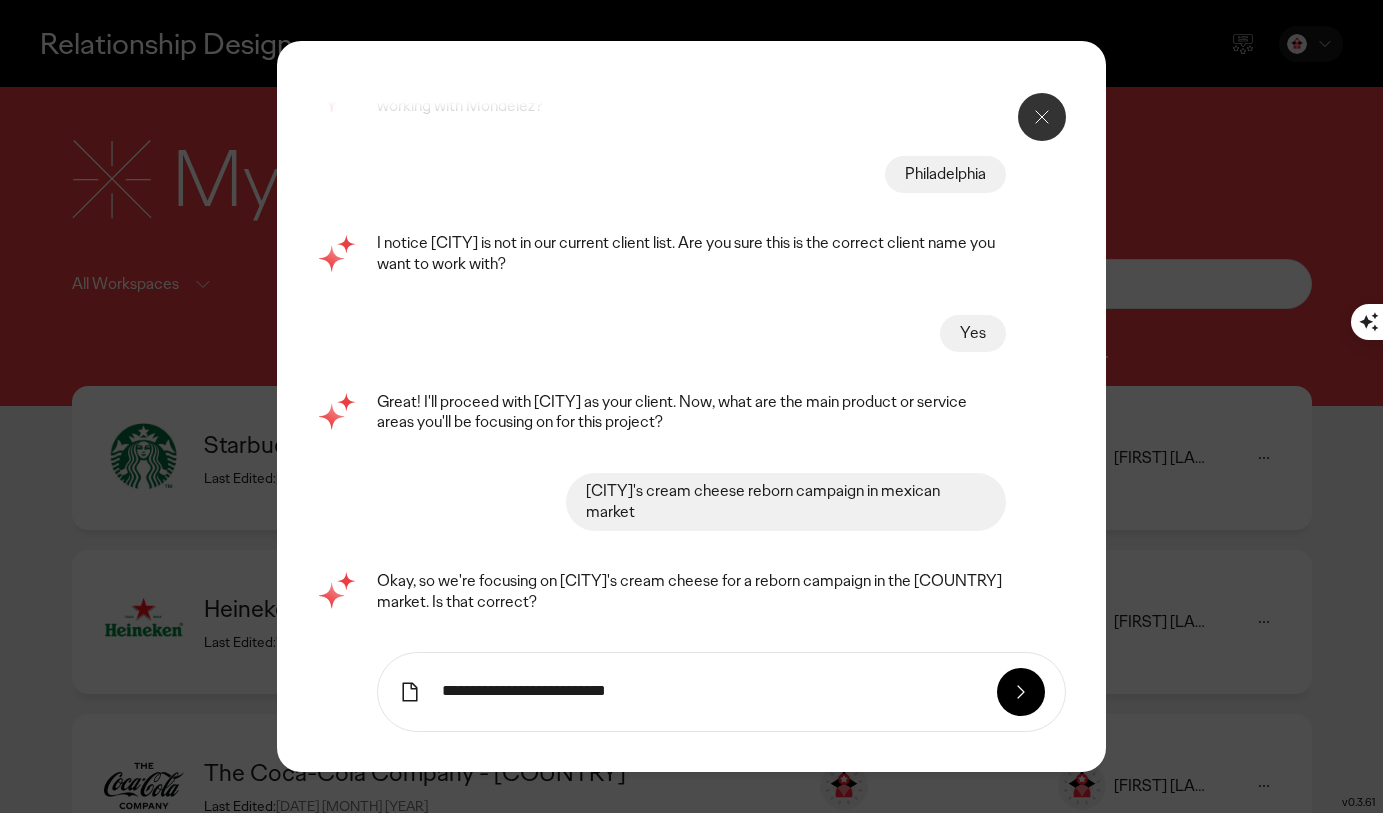 click on "**********" at bounding box center (710, 691) 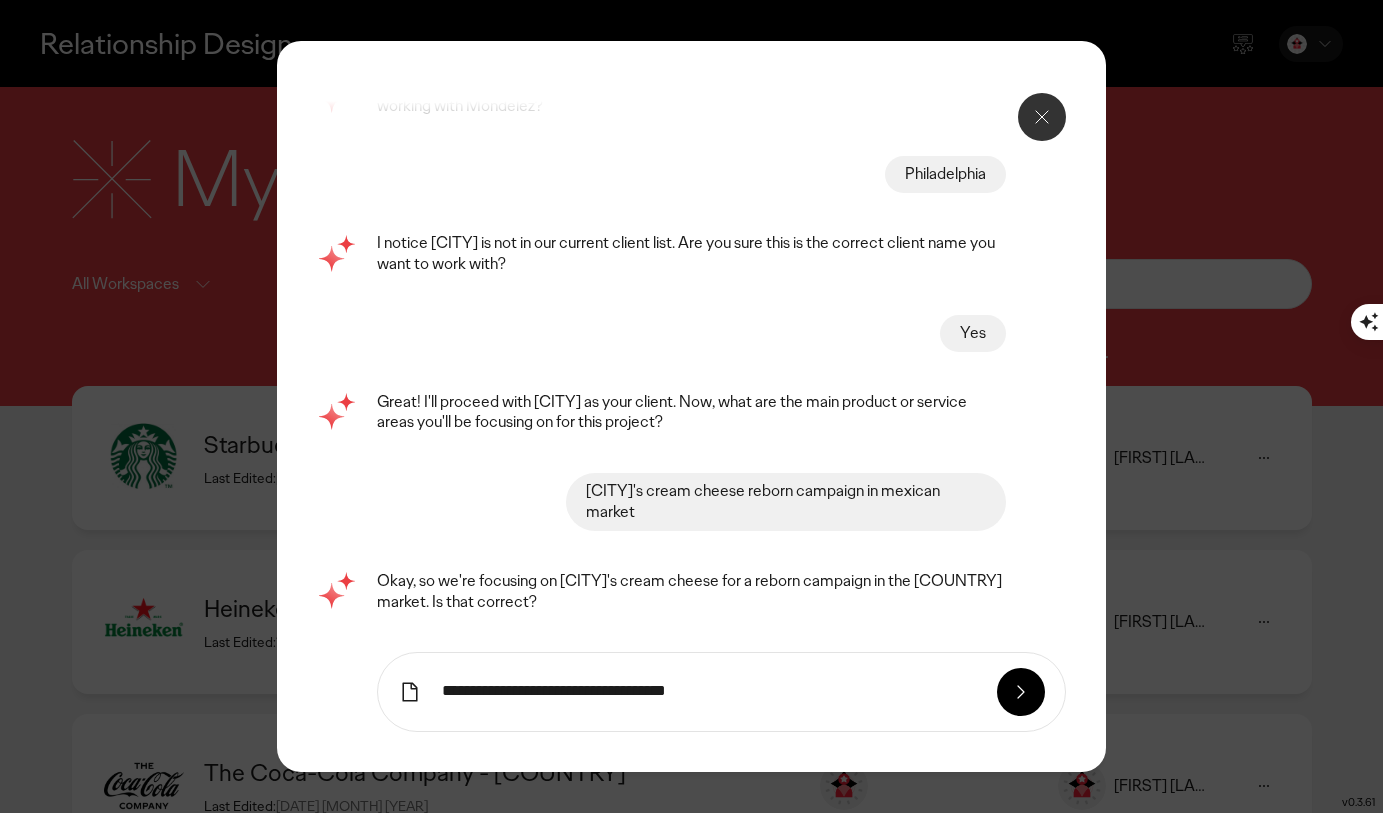 type on "**********" 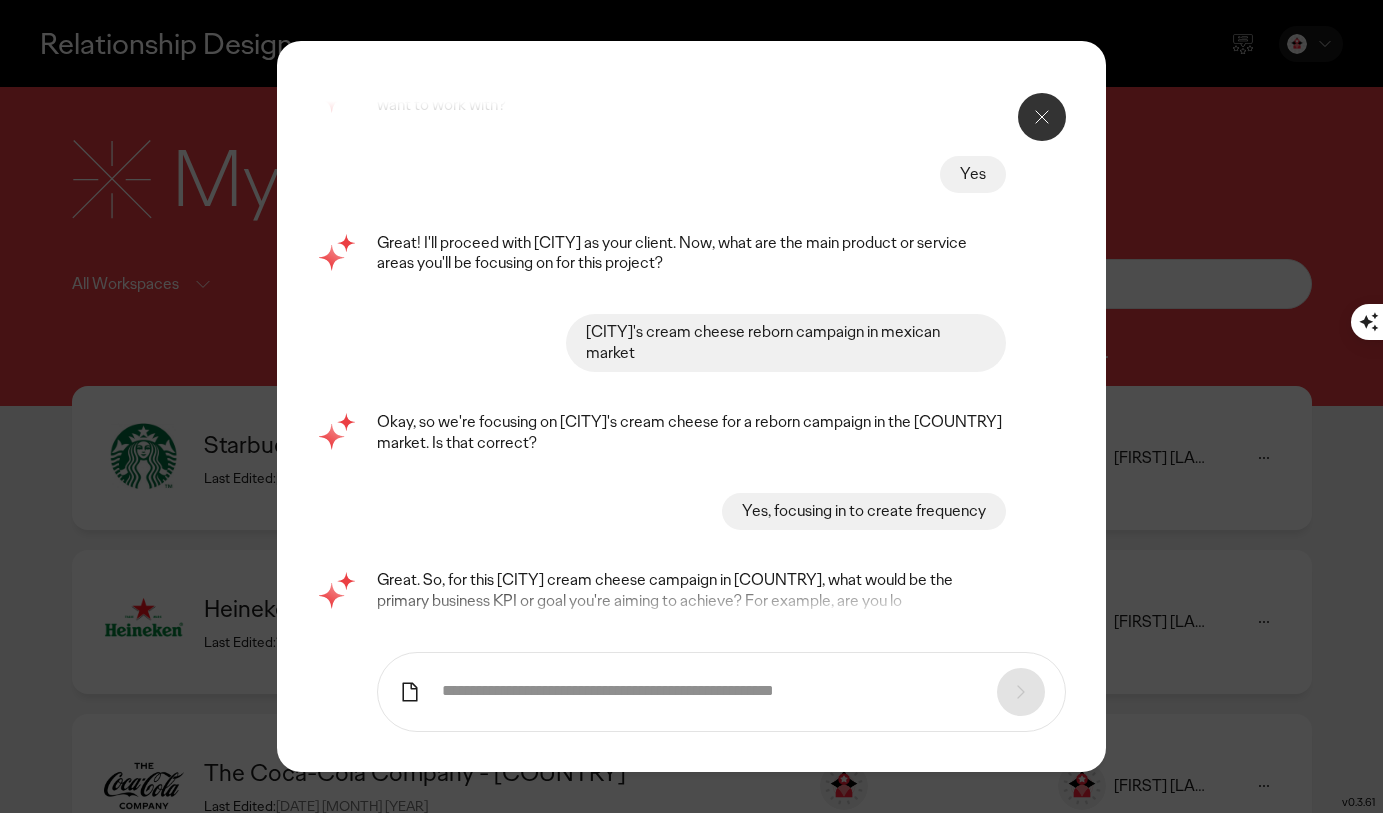 scroll, scrollTop: 440, scrollLeft: 0, axis: vertical 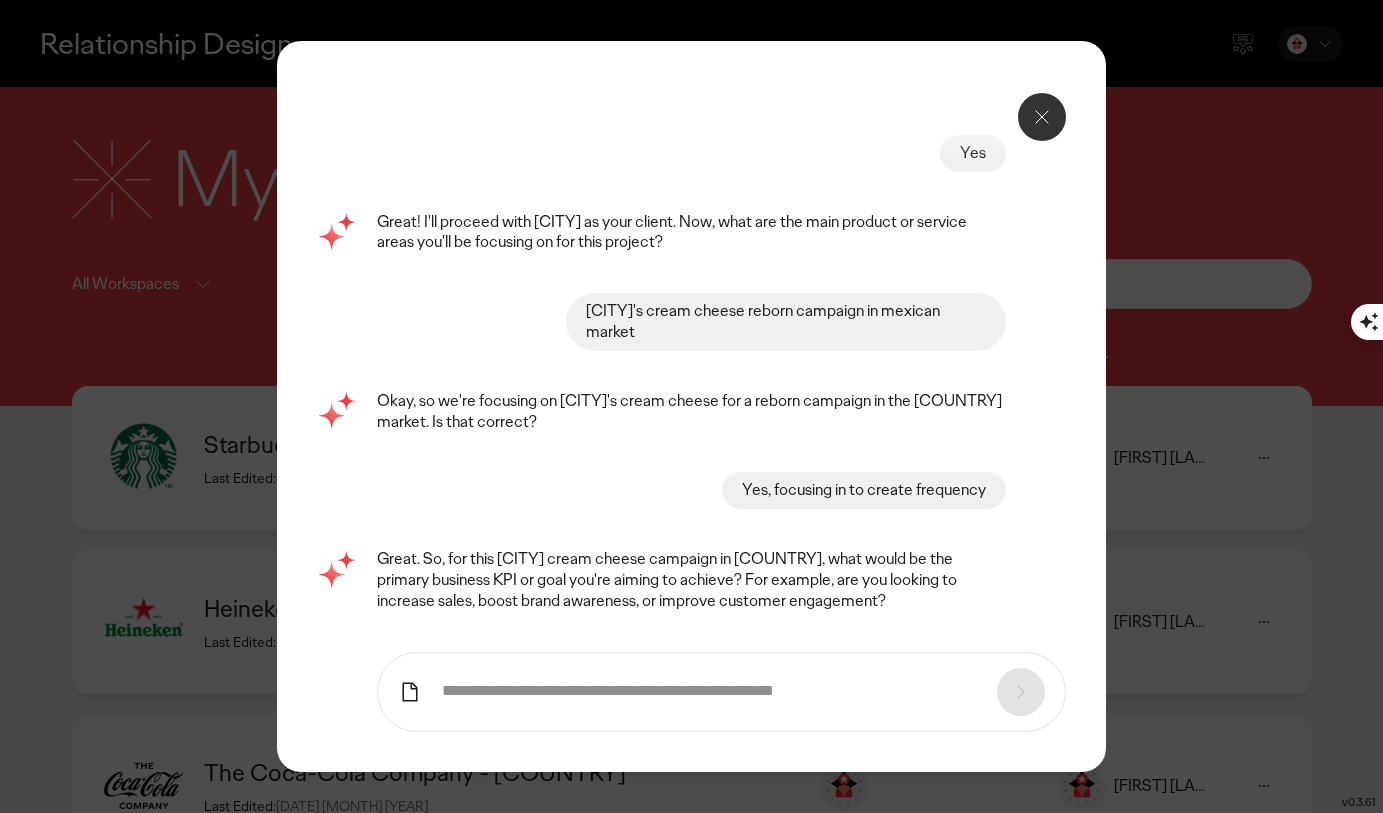 click at bounding box center [710, 691] 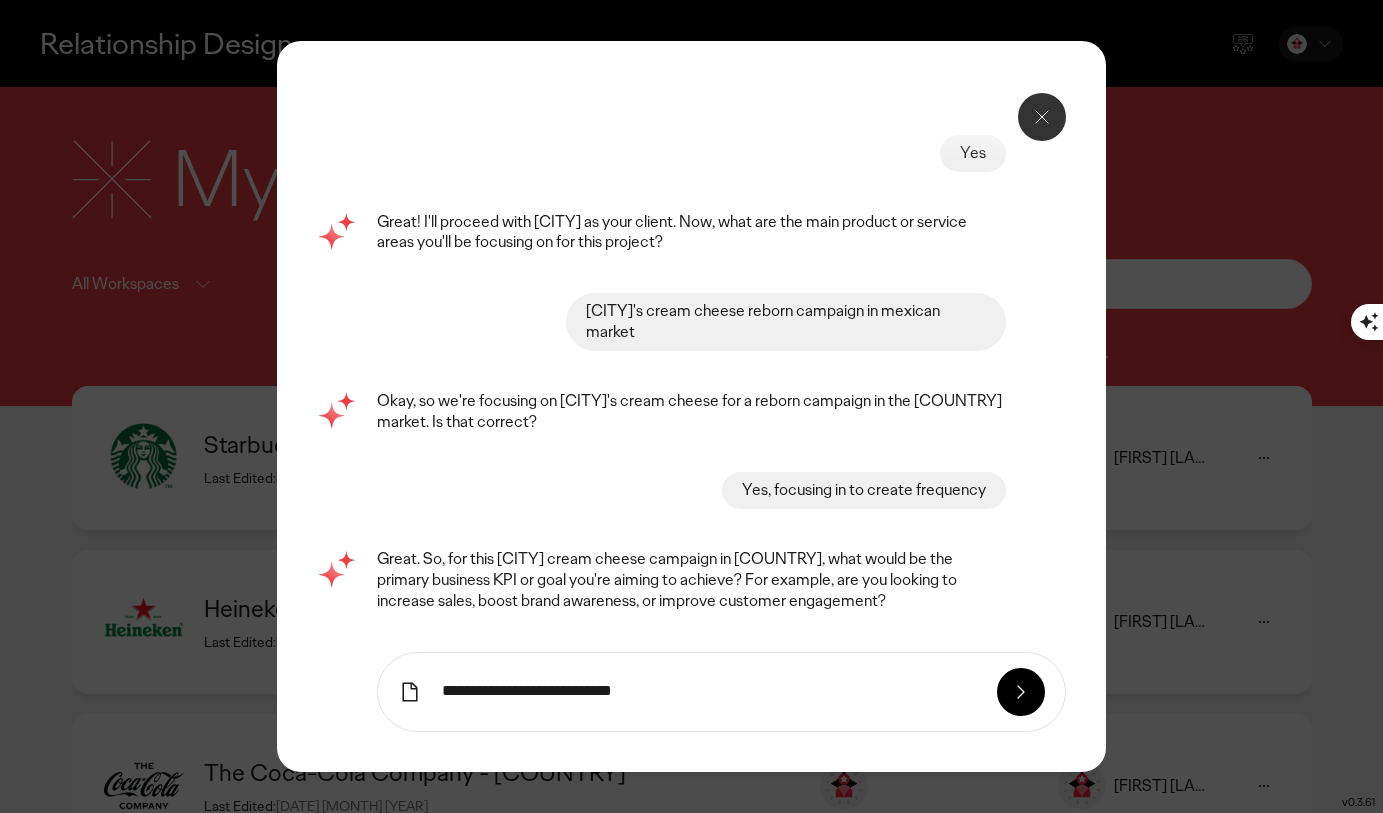 type on "**********" 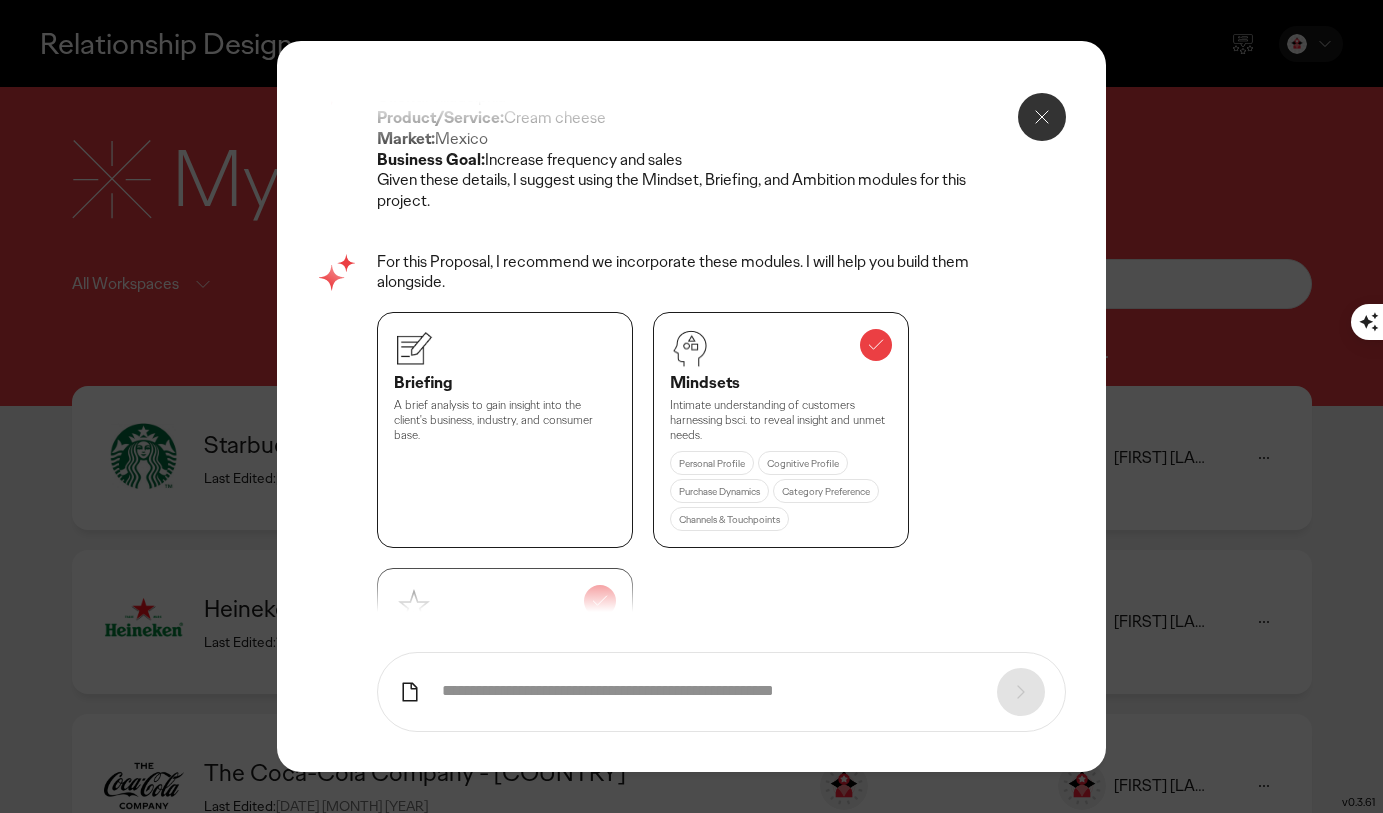 scroll, scrollTop: 1083, scrollLeft: 0, axis: vertical 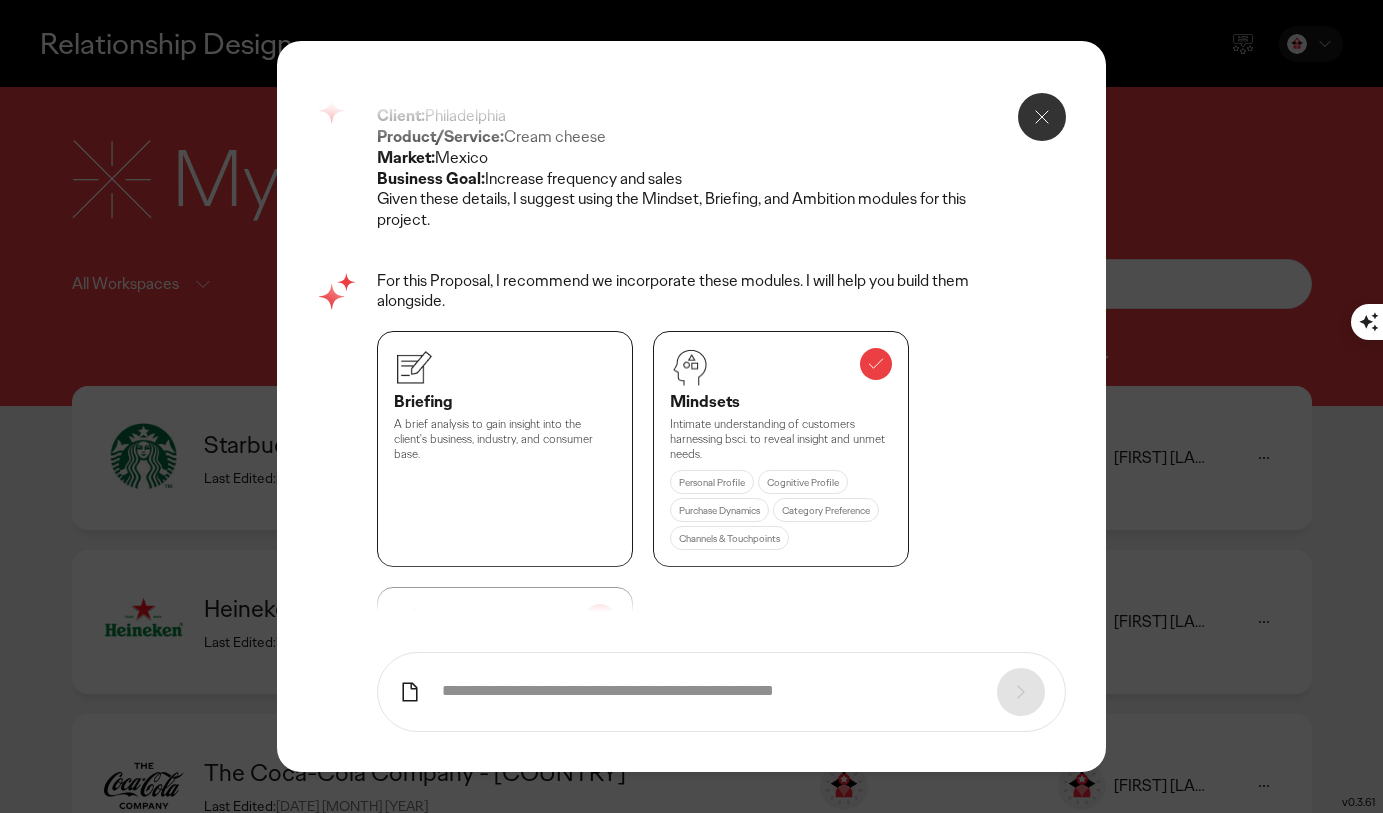 click on "Briefing A brief analysis to gain insight into the client's business, industry, and consumer base." 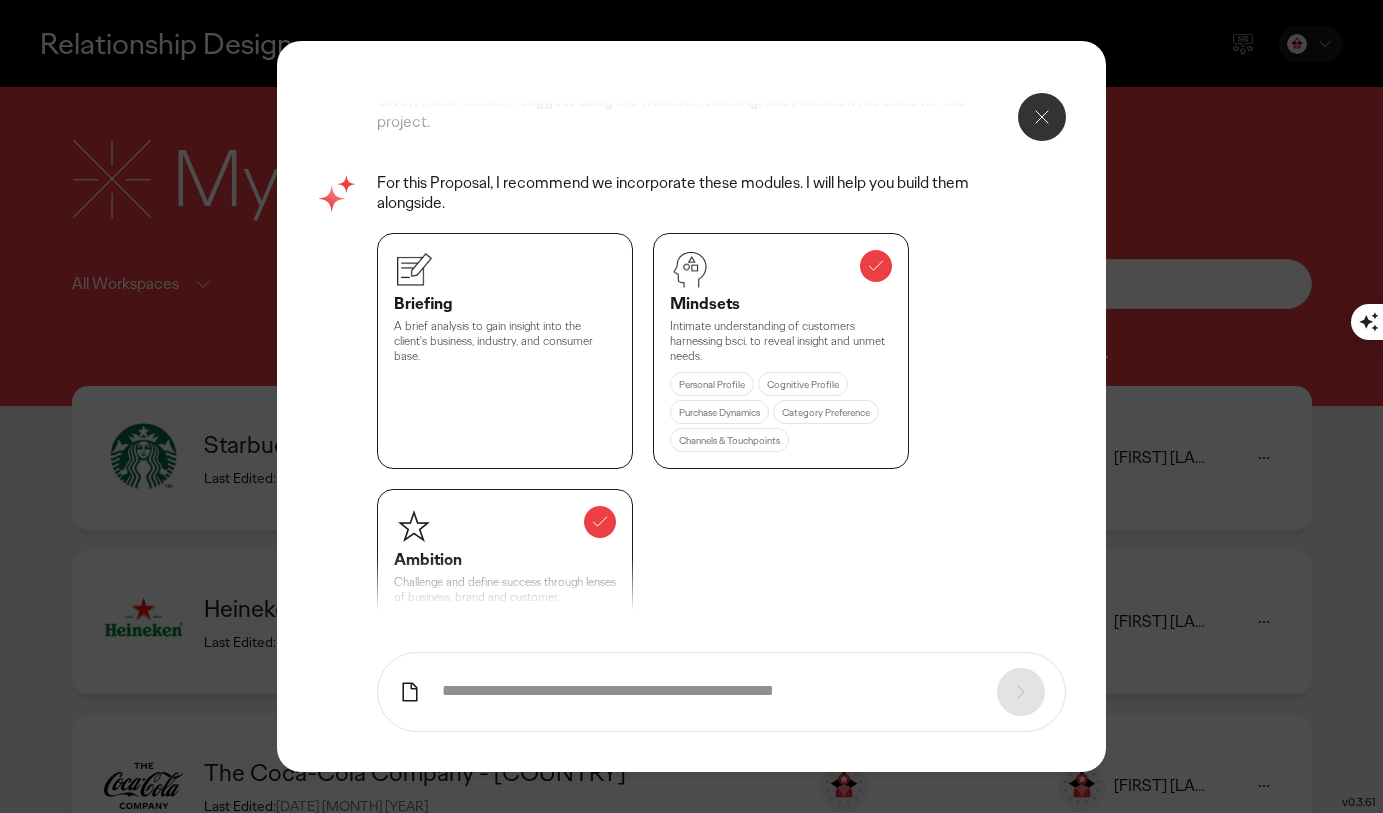 scroll, scrollTop: 1182, scrollLeft: 0, axis: vertical 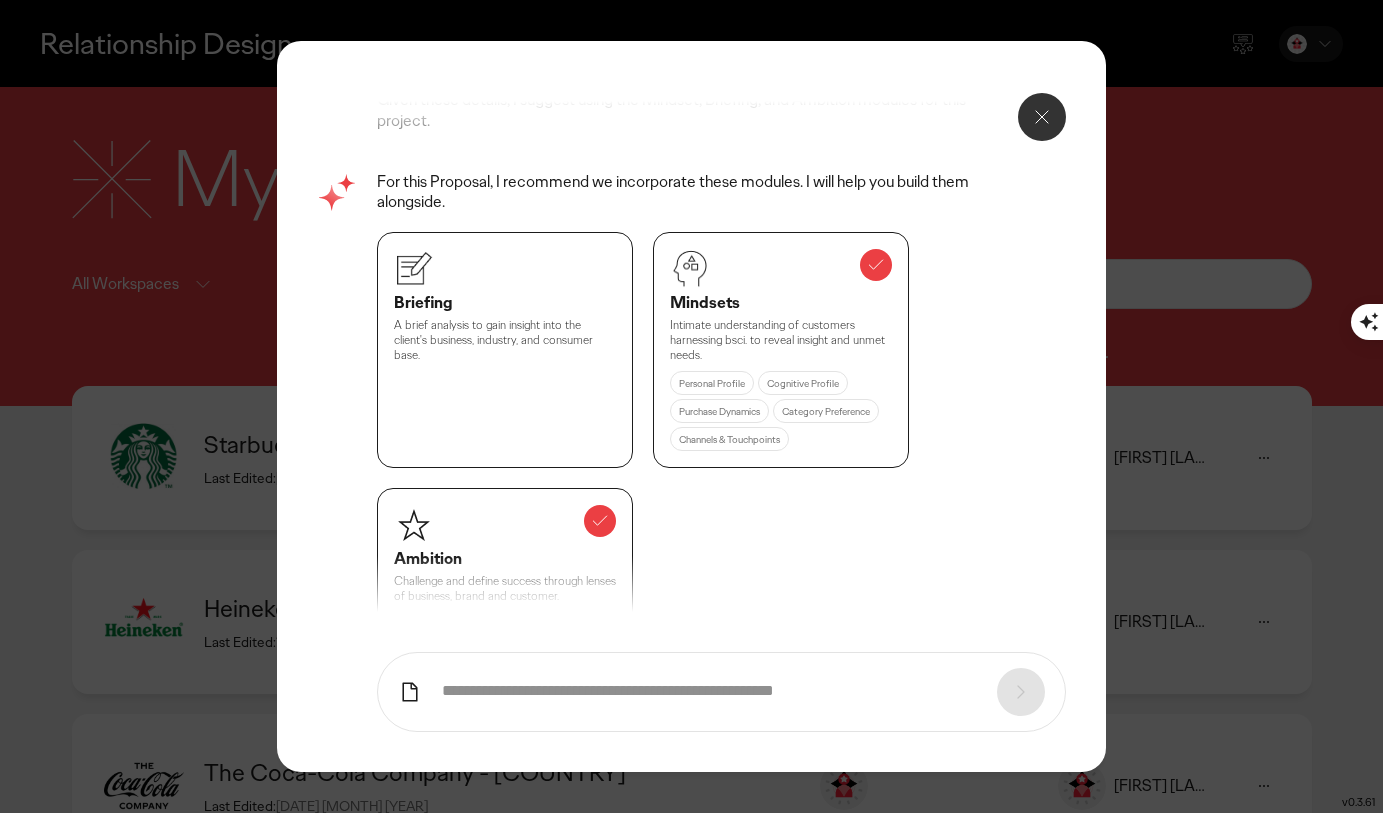 click on "Ambition Challenge and define success through lenses of business, brand and customer. Business Brand Customer Tech & Data" 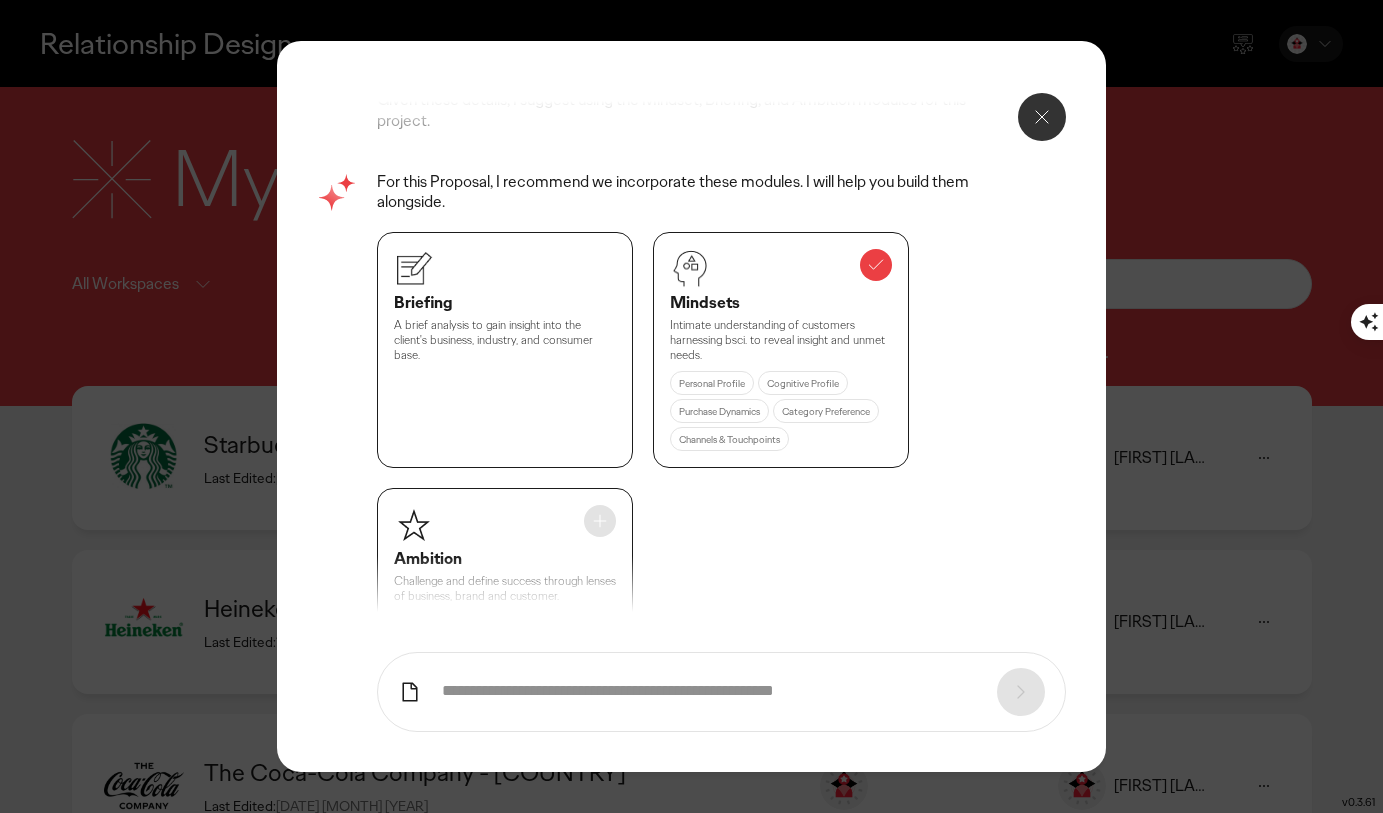 click on "Ambition Challenge and define success through lenses of business, brand and customer. Business Brand Customer Tech & Data" 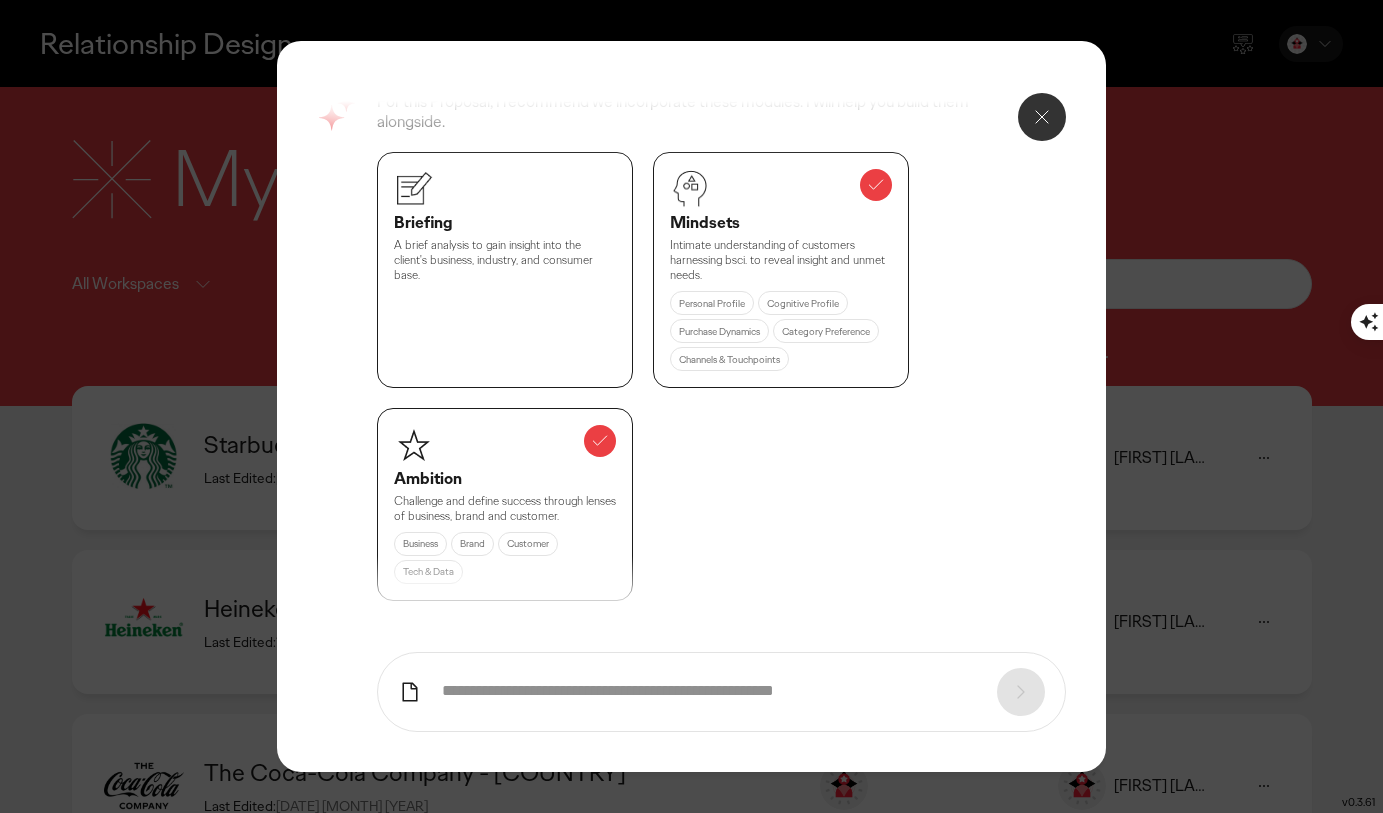 scroll, scrollTop: 1266, scrollLeft: 0, axis: vertical 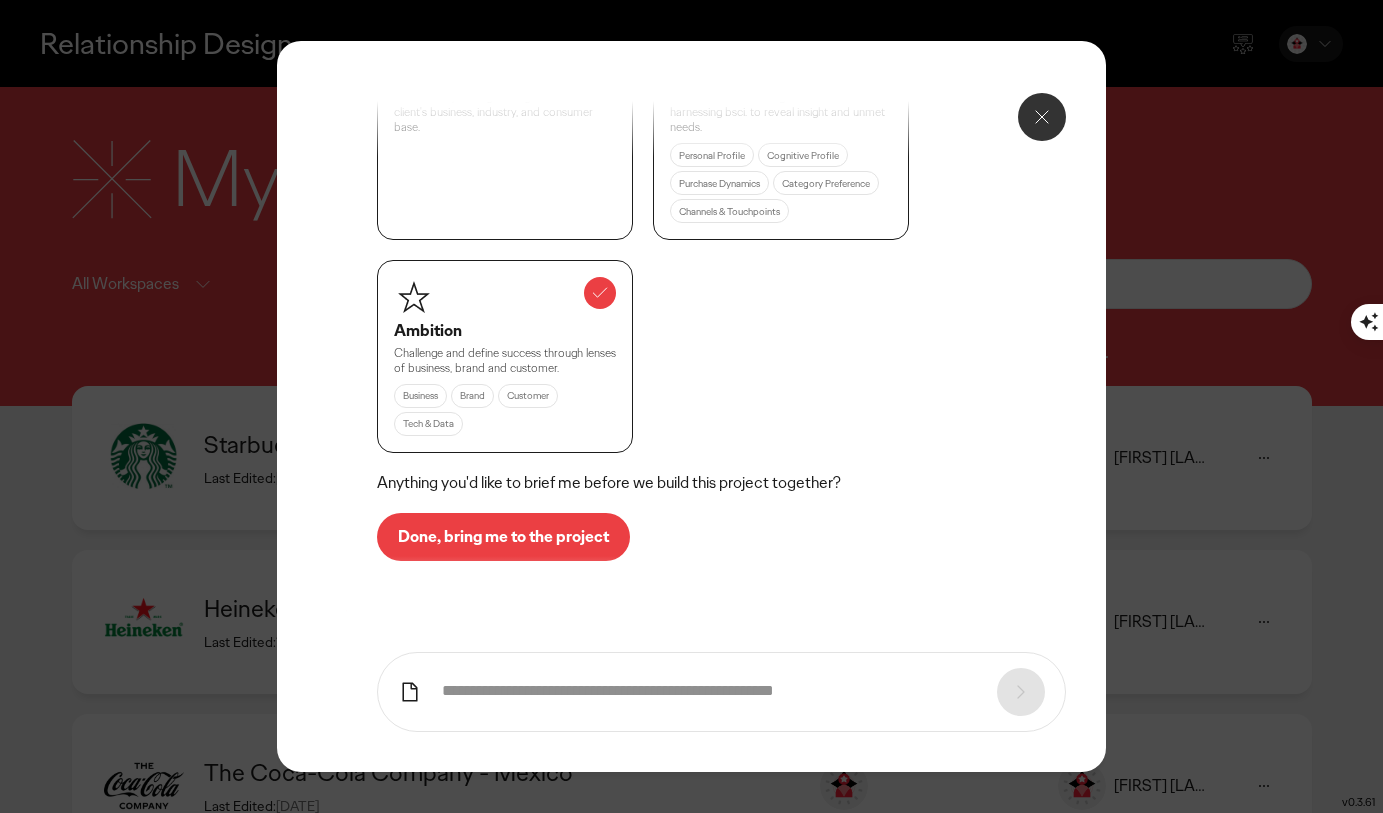 click on "Done, bring me to the project" at bounding box center [503, 537] 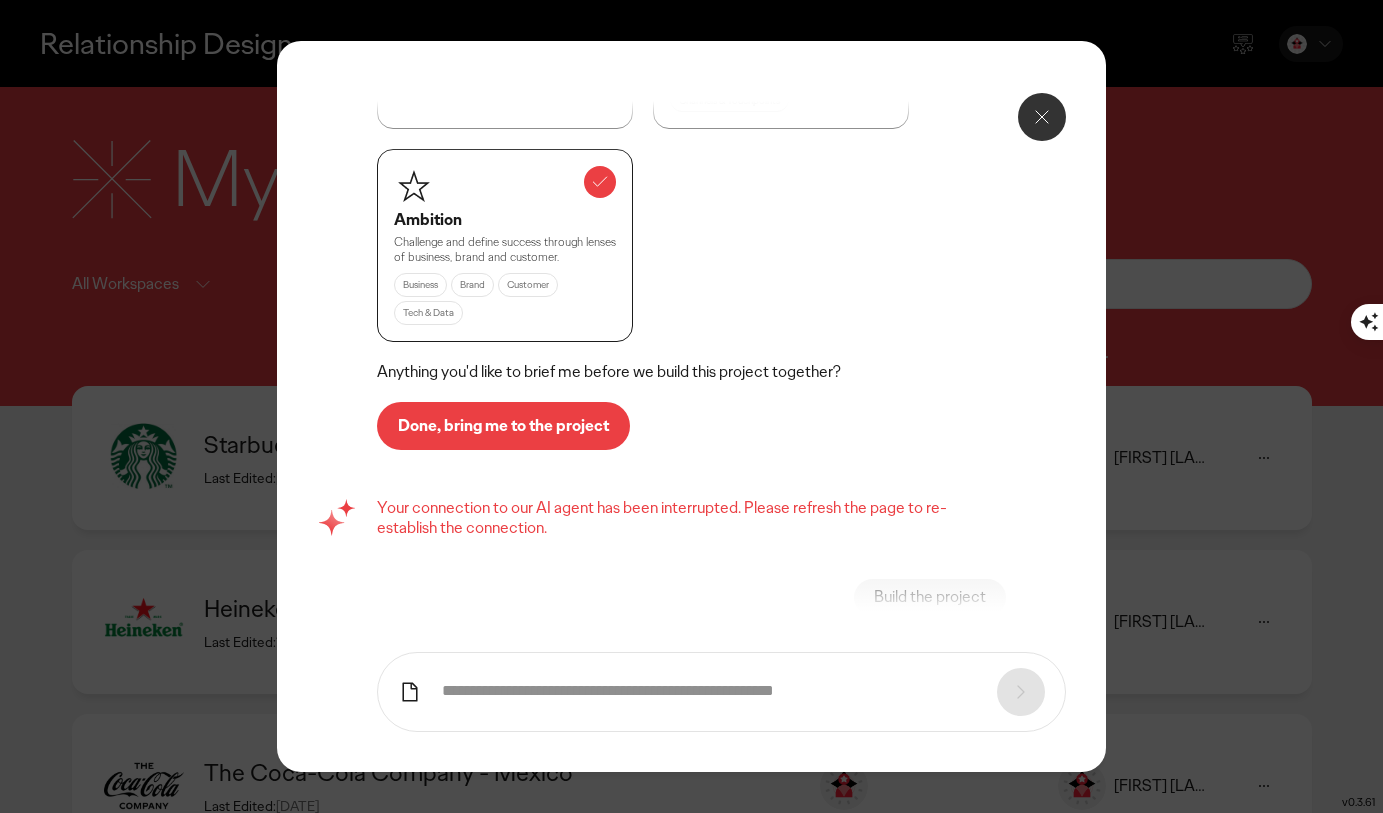 scroll, scrollTop: 1525, scrollLeft: 0, axis: vertical 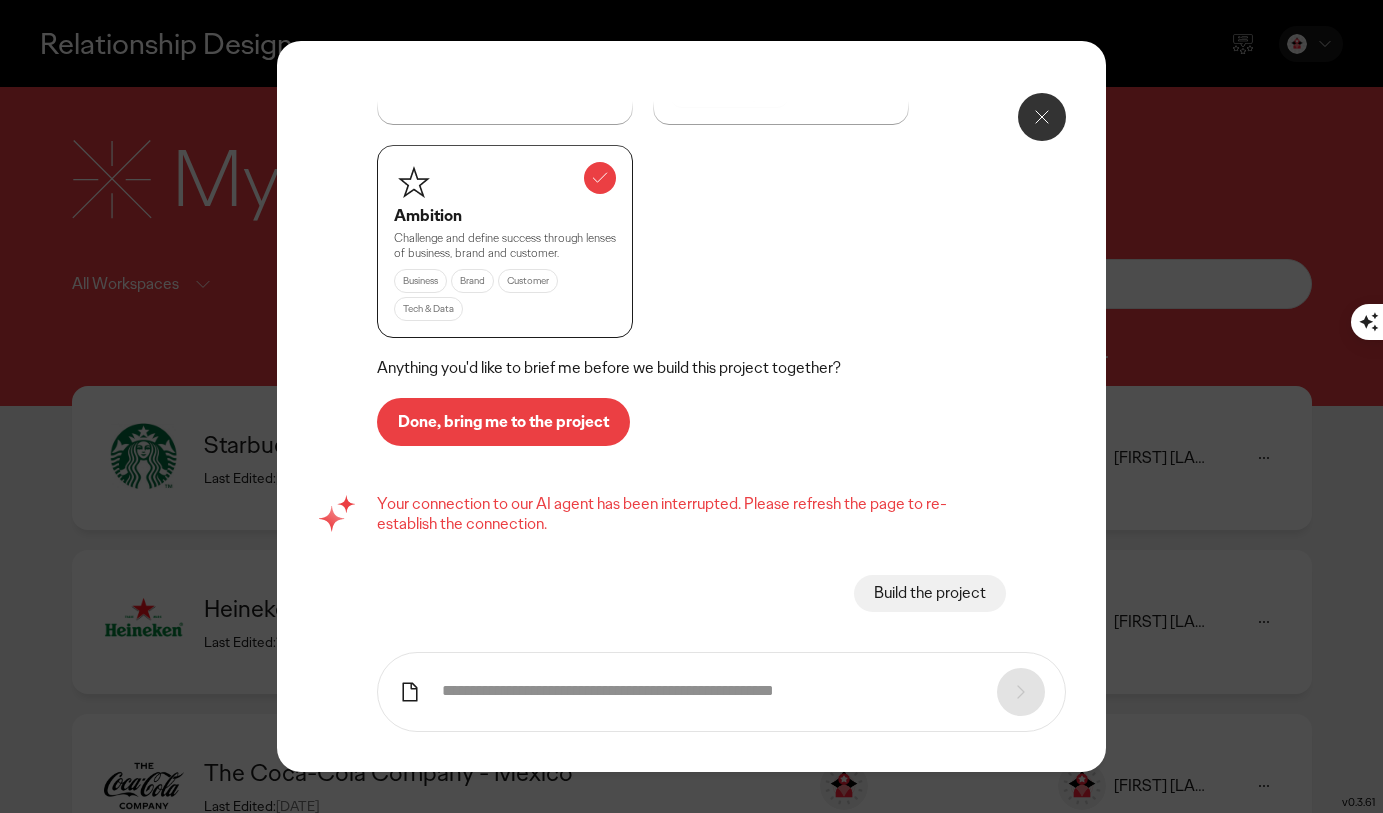 click at bounding box center (710, 691) 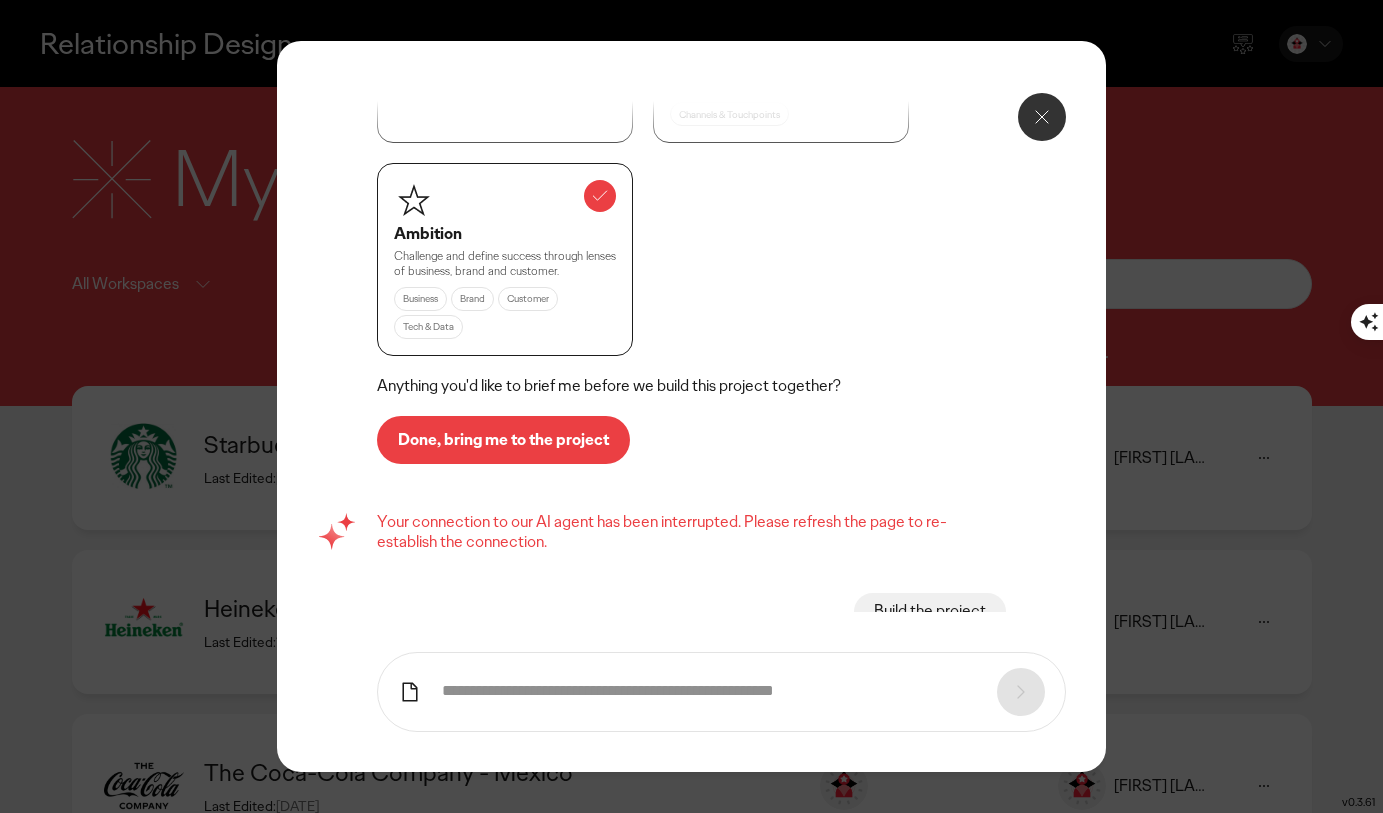 scroll, scrollTop: 1525, scrollLeft: 0, axis: vertical 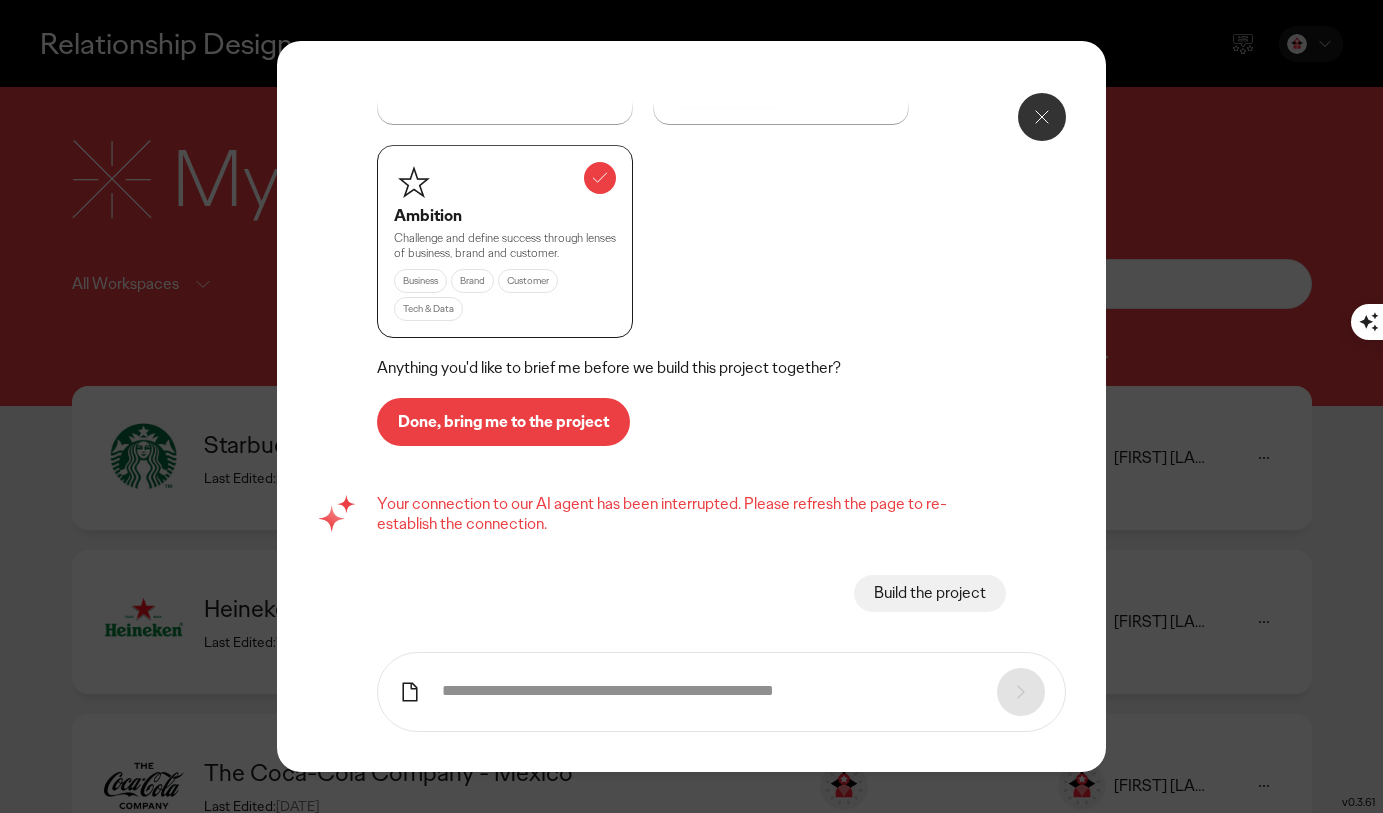 click on "Your connection to our AI agent has been interrupted. Please refresh the page to re-establish the connection." at bounding box center (692, 515) 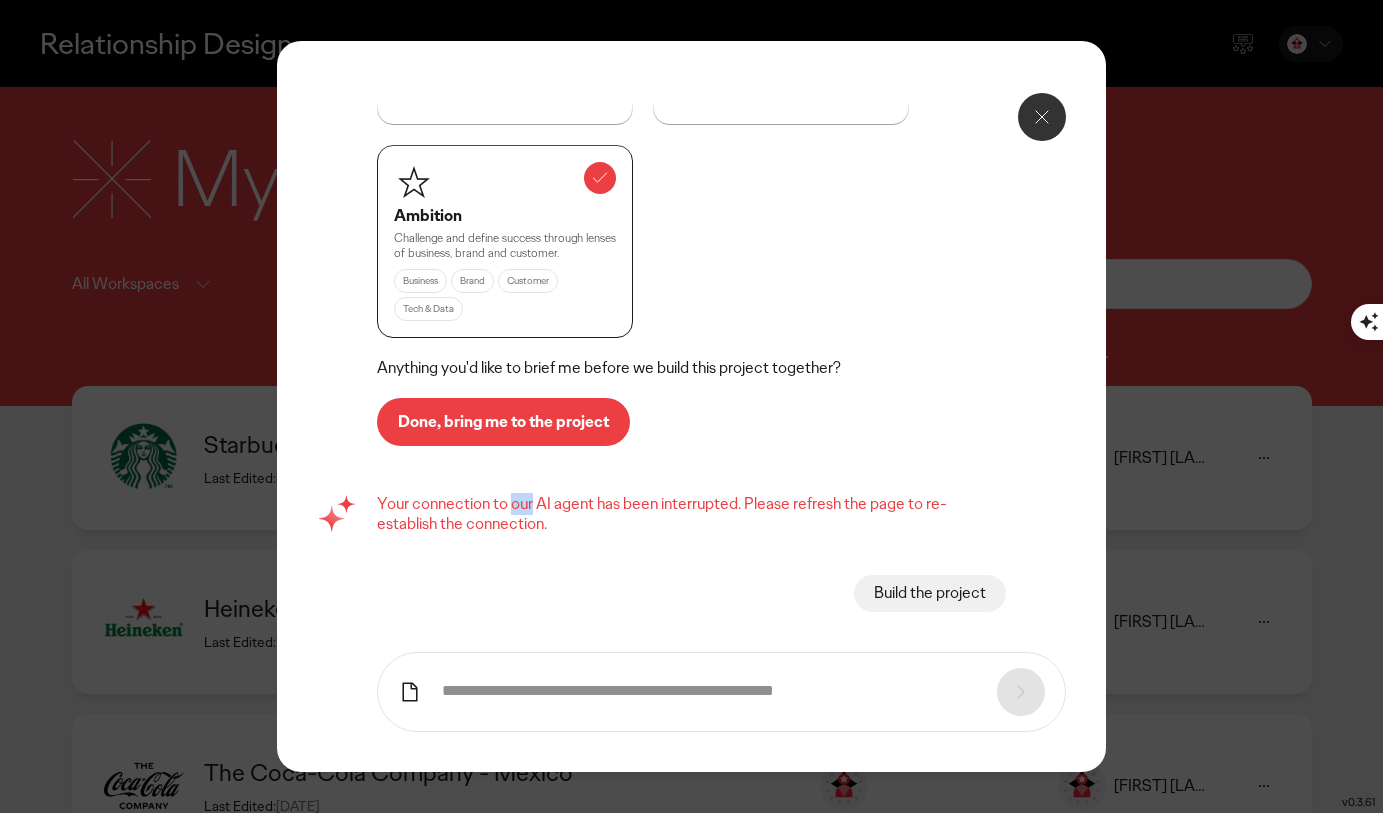 click on "Your connection to our AI agent has been interrupted. Please refresh the page to re-establish the connection." at bounding box center (692, 515) 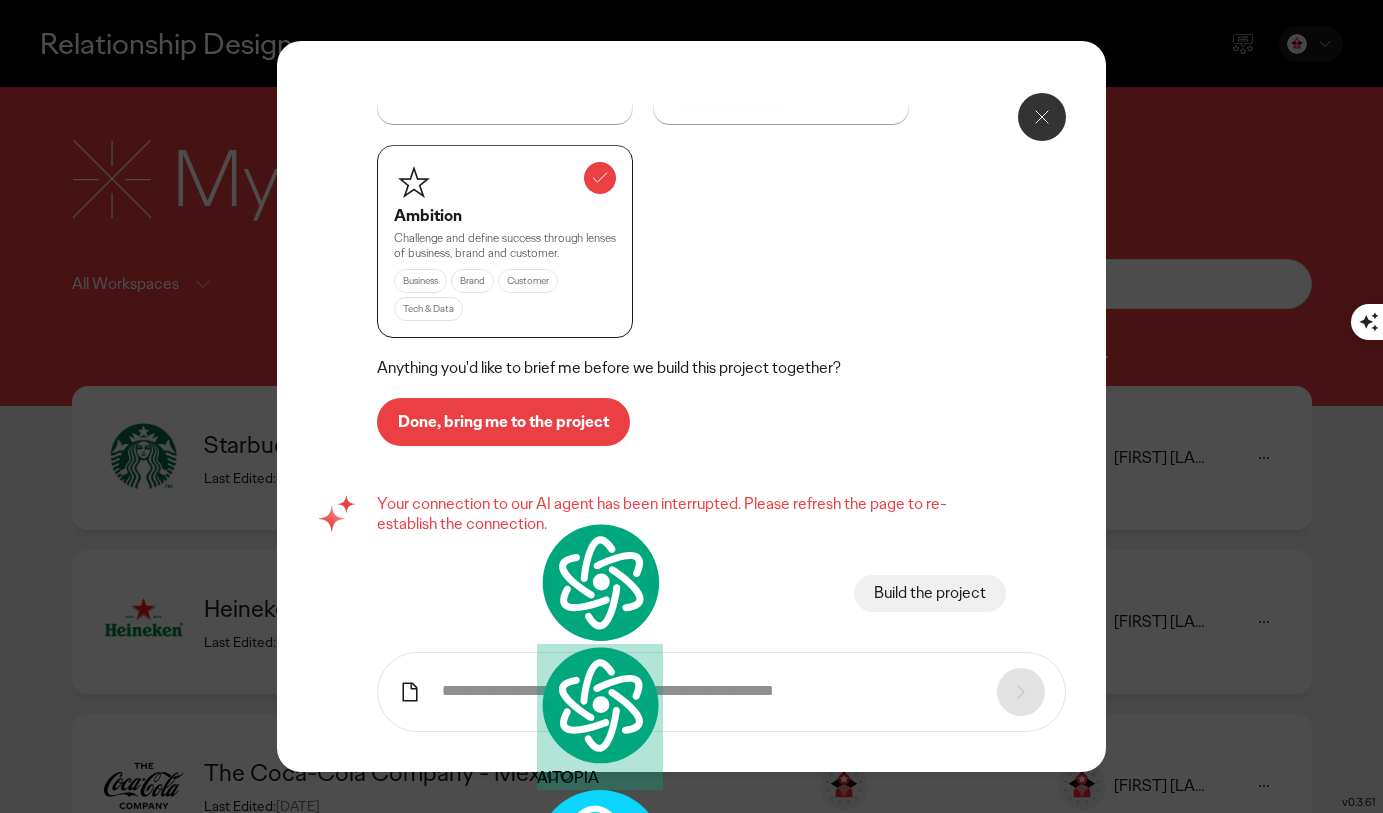 click on "Proposal Response I notice you mentioned Proposal Response. Which client are you creating this proposal for?
Philadelphia mondelez cream cheese I notice you mentioned Philadelphia mondelez cream cheese. The official entity name is Mondelez. Are you working with Mondelez?
Philadelphia I notice Philadelphia is not in our current client list. Are you sure this is the correct client name you want to work with?
Yes Great! I'll proceed with Philadelphia as your client. Now, what are the main product or service areas you'll be focusing on for this project?
Philadelphia's cream cheese reborn campaign in mexican market Okay, so we're focusing on Philadelphia's cream cheese for a reborn campaign in the Mexican market. Is that correct?
Yes, focusing in to create frequency  Great. So, for this Philadelphia cream cheese campaign in Mexico, what would be the primary business KPI or goal you're aiming to achieve? For example, are you looking to increase sales, boost brand awareness, or improve customer engagement?" 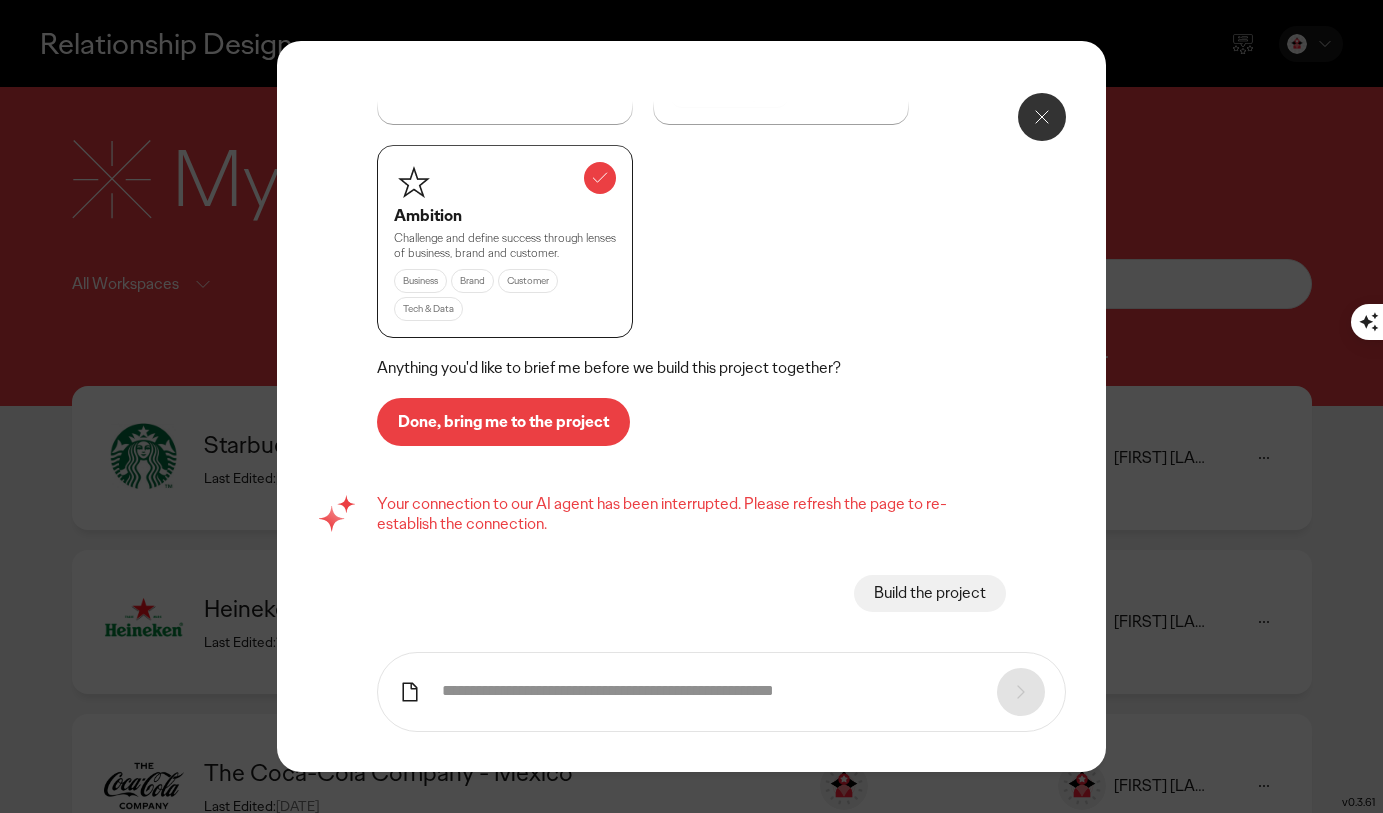 click at bounding box center [722, 692] 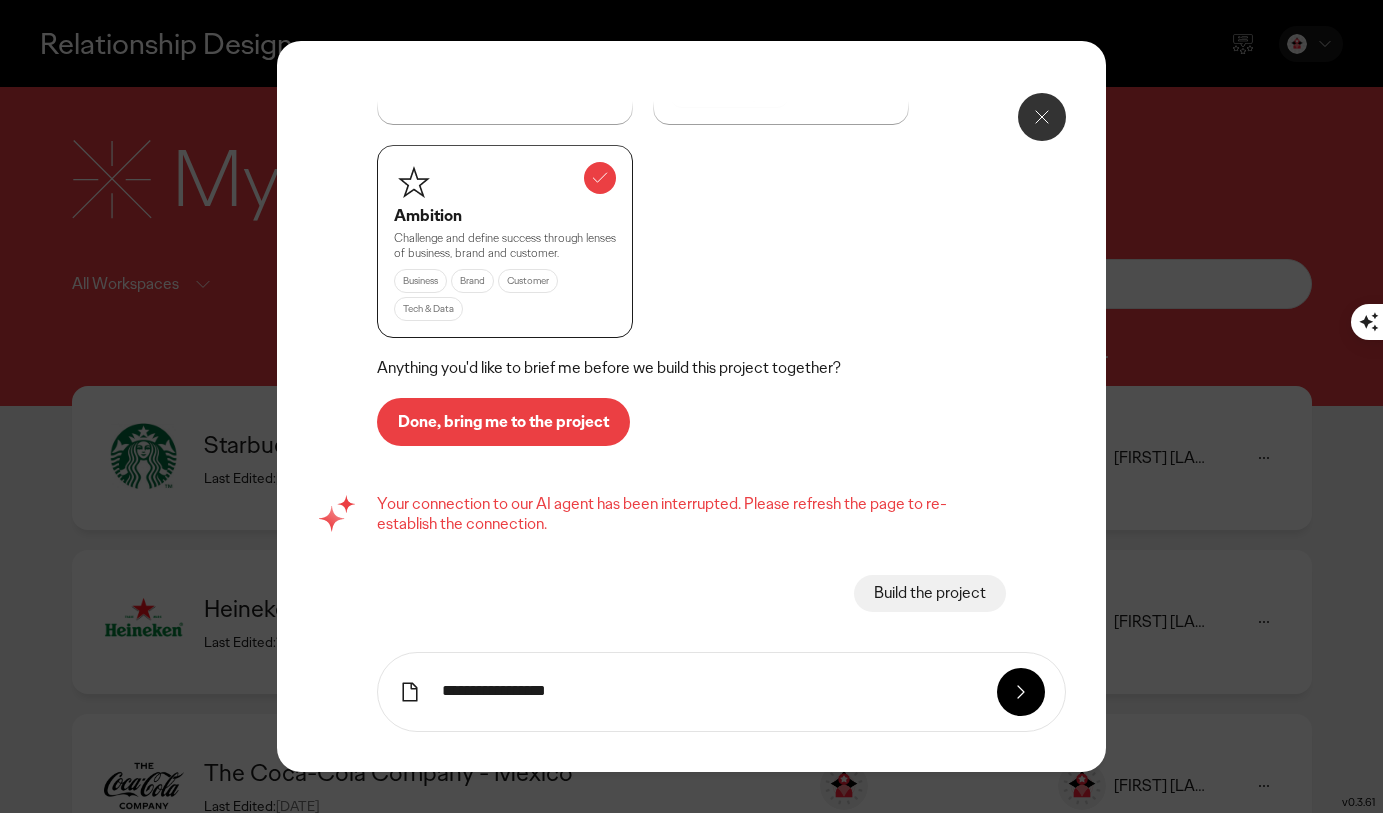 type on "**********" 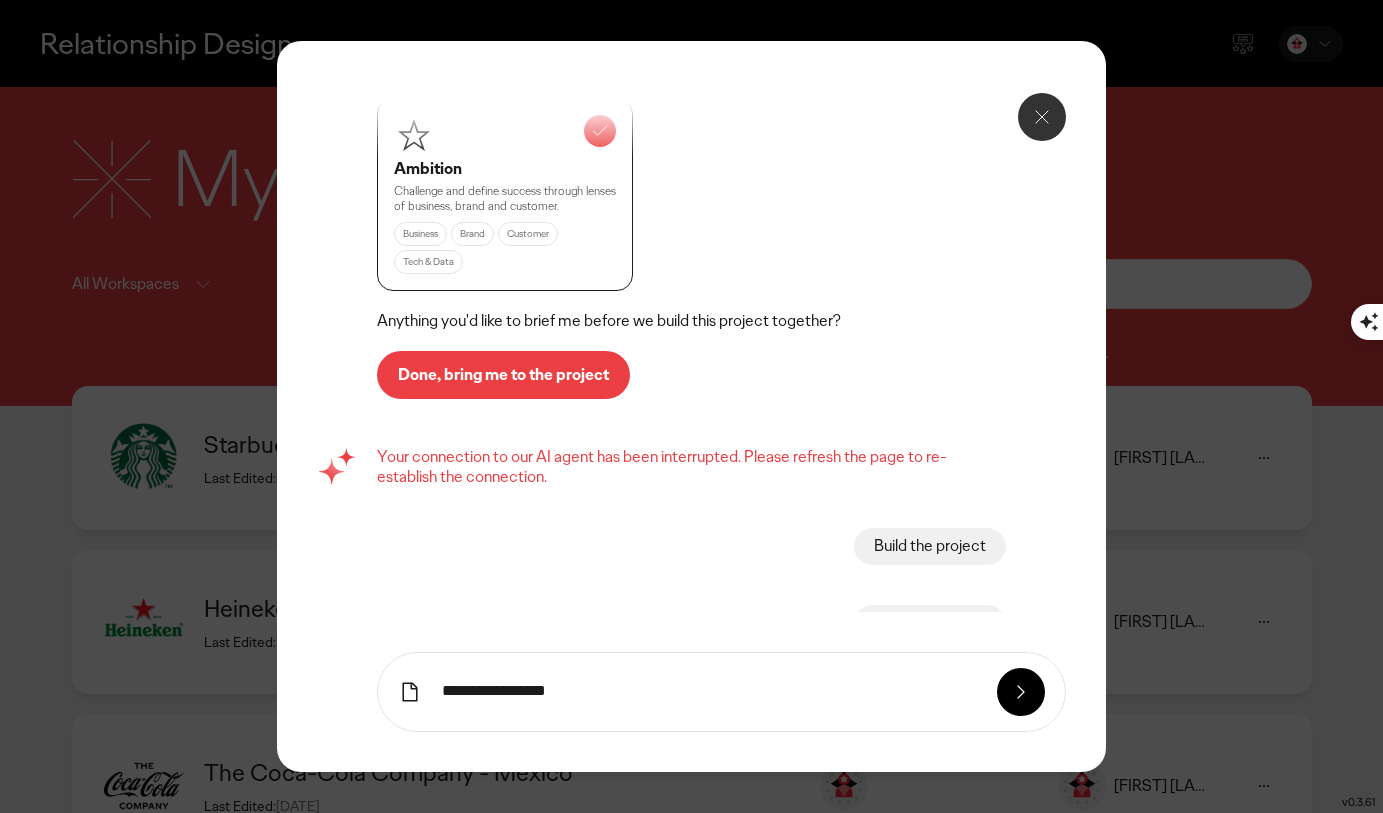 scroll, scrollTop: 1602, scrollLeft: 0, axis: vertical 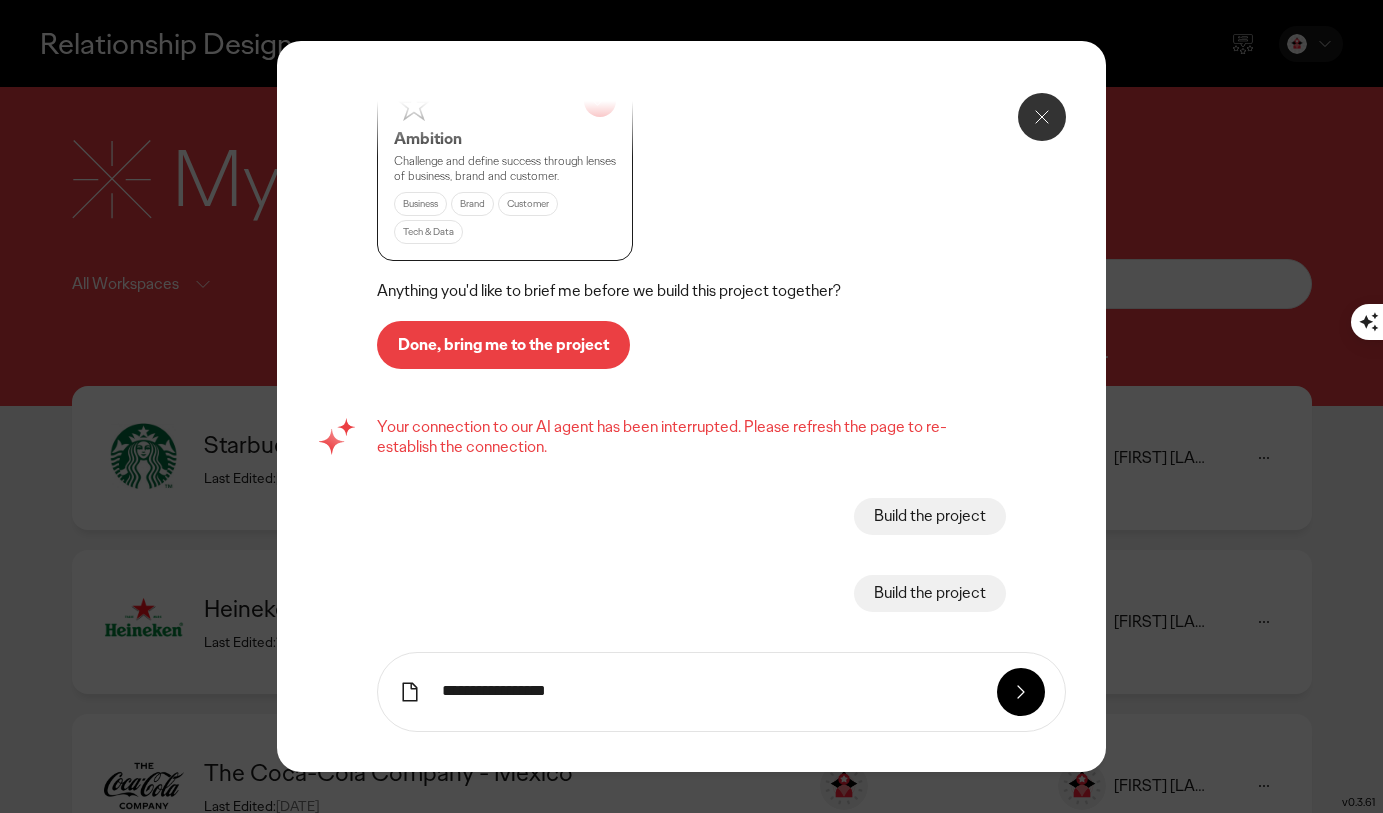 type 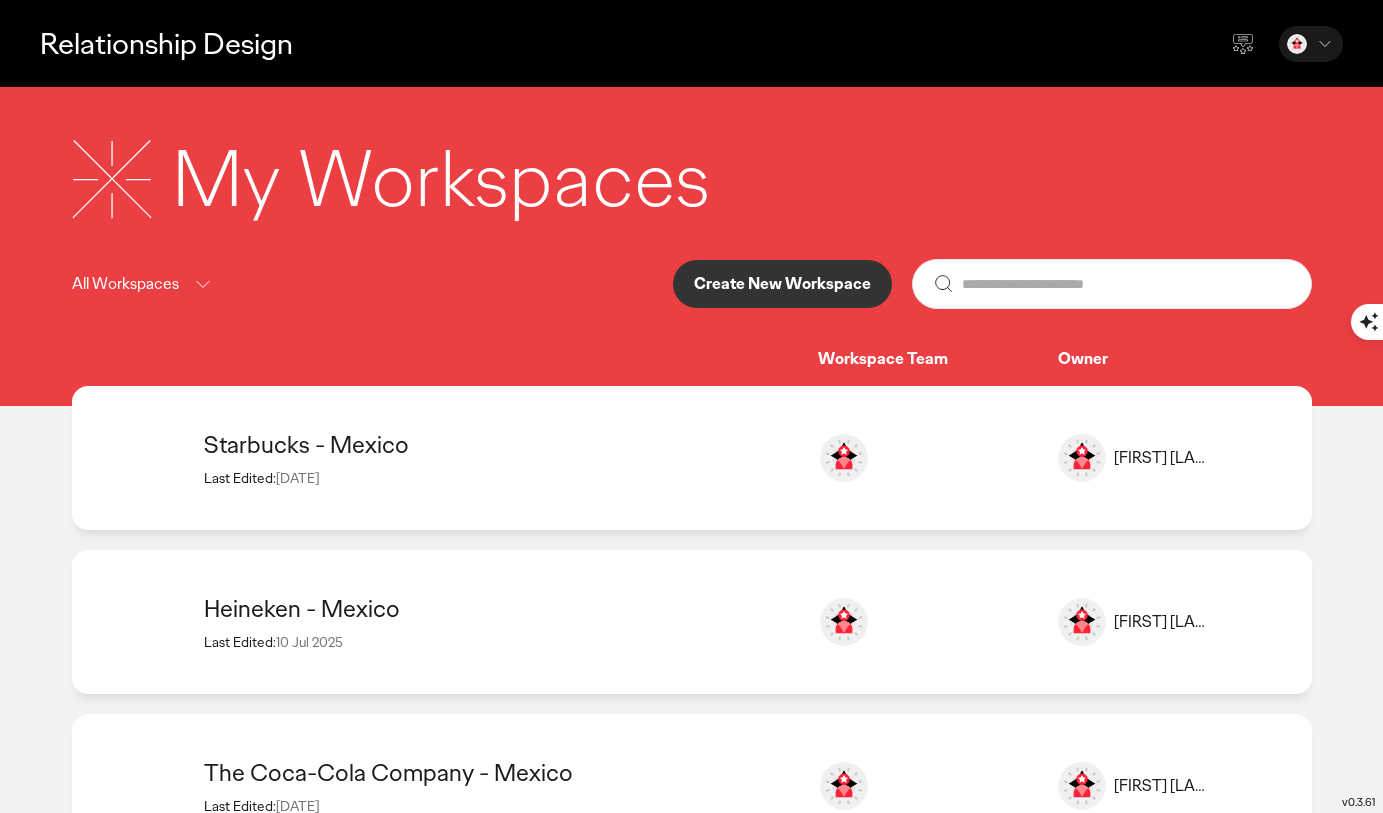 scroll, scrollTop: 0, scrollLeft: 0, axis: both 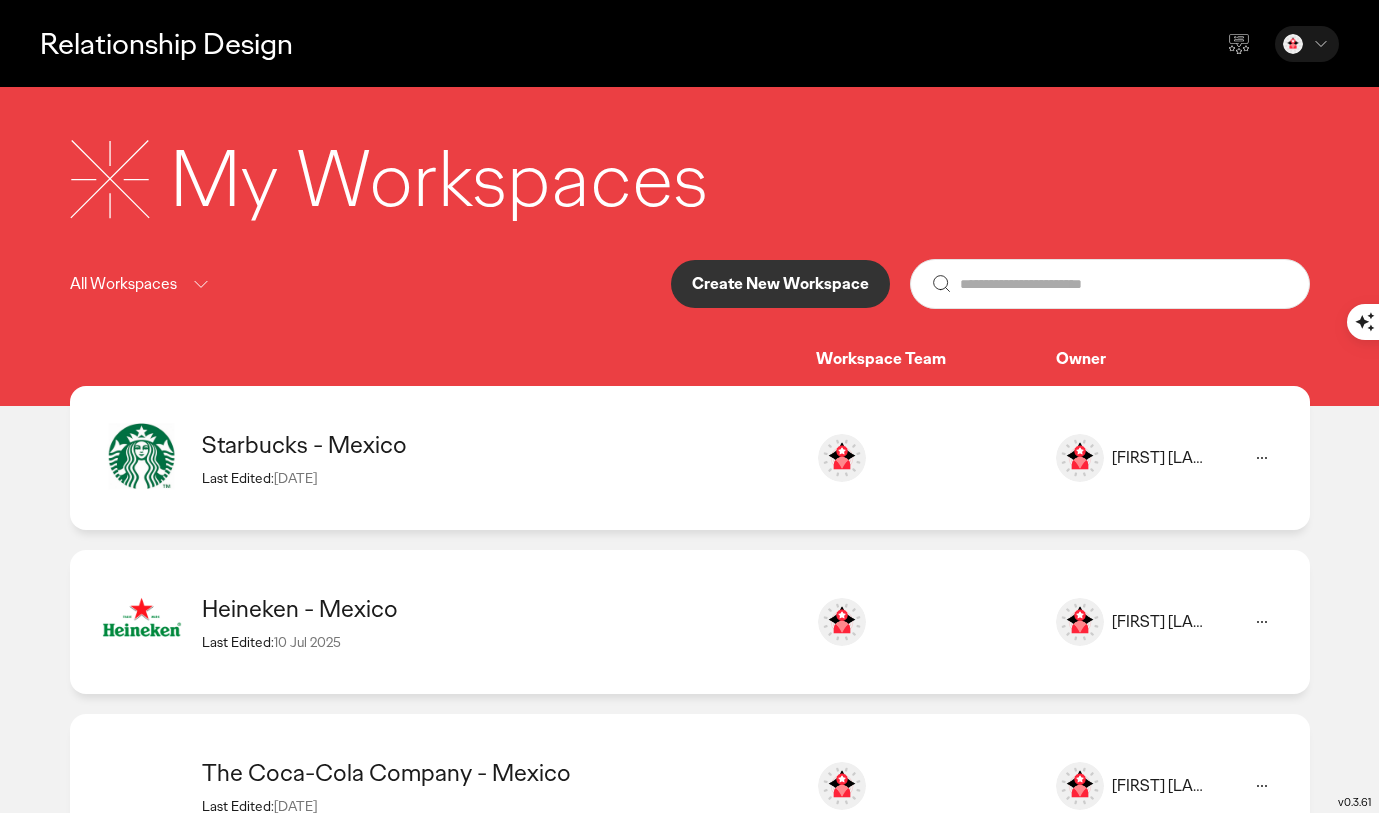click on "Create New Workspace" at bounding box center (780, 284) 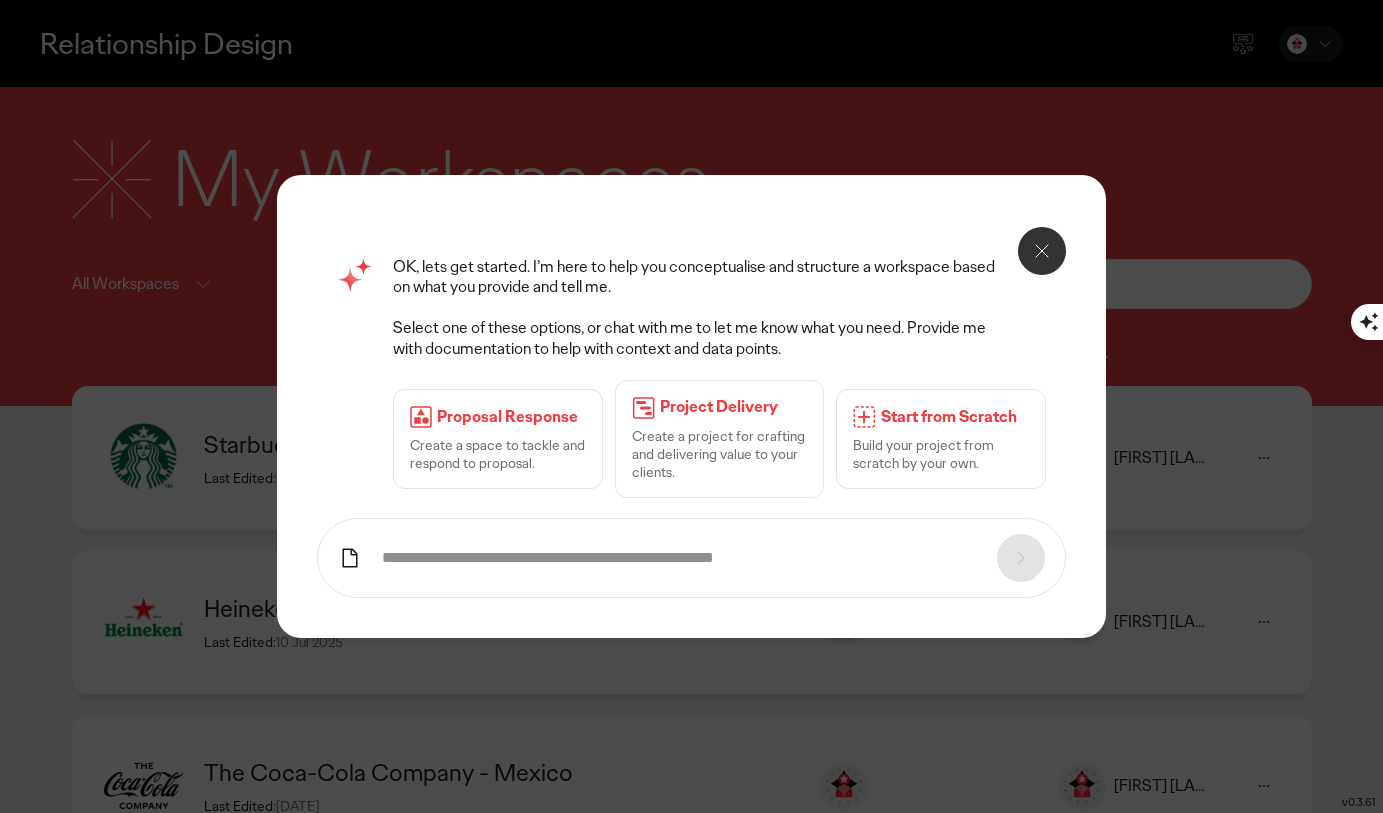click on "Proposal Response   Create a space to tackle and respond to proposal." at bounding box center (498, 439) 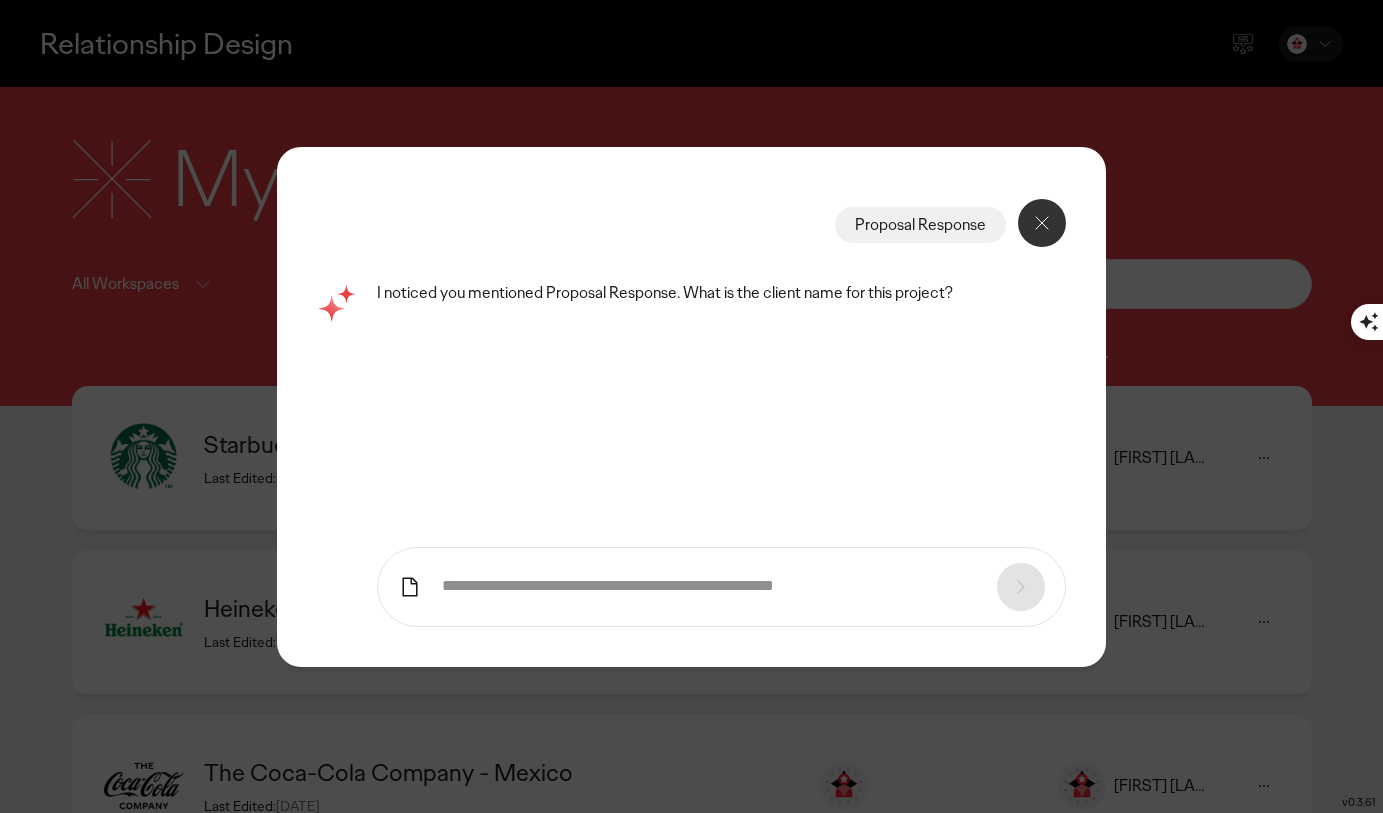 click at bounding box center (710, 586) 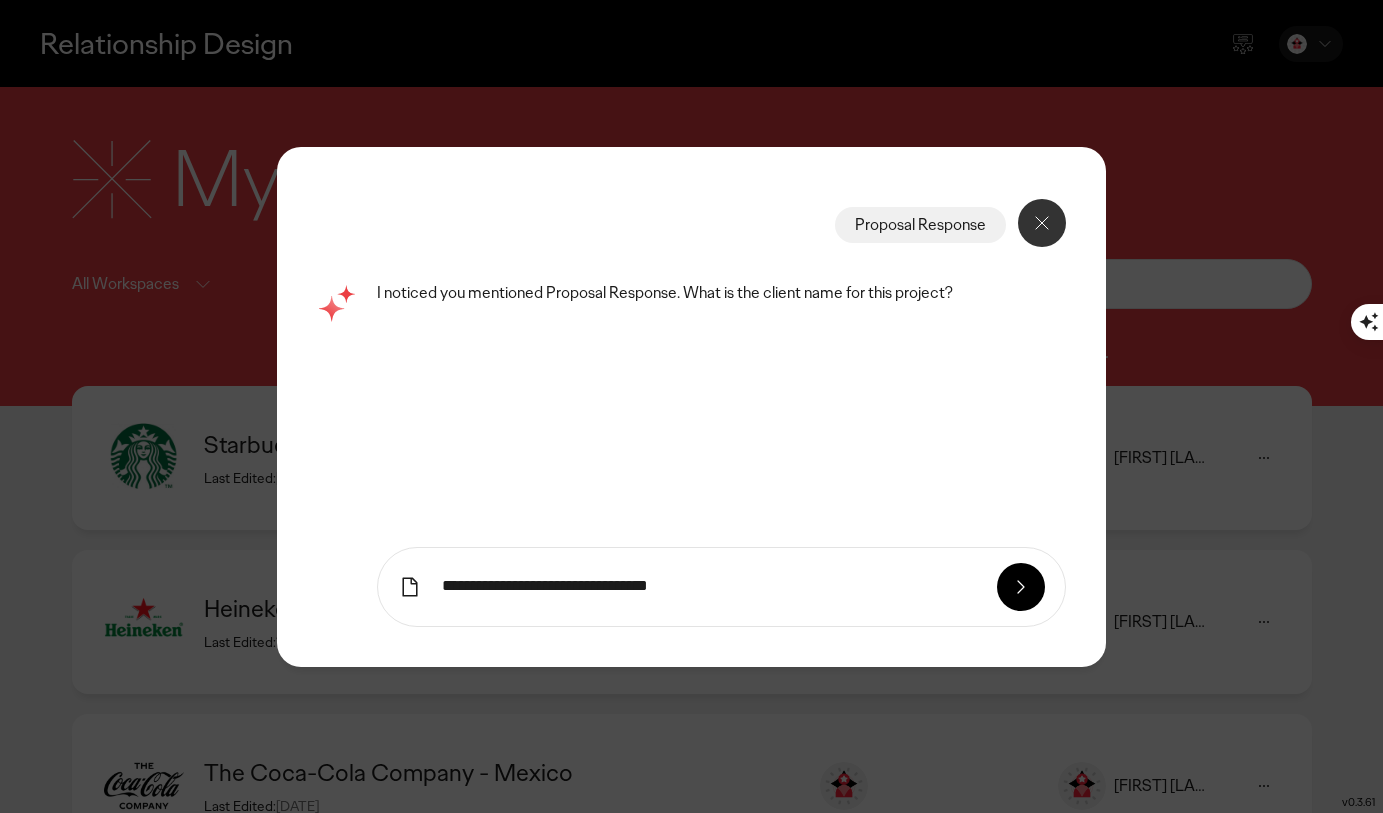click on "**********" at bounding box center [710, 586] 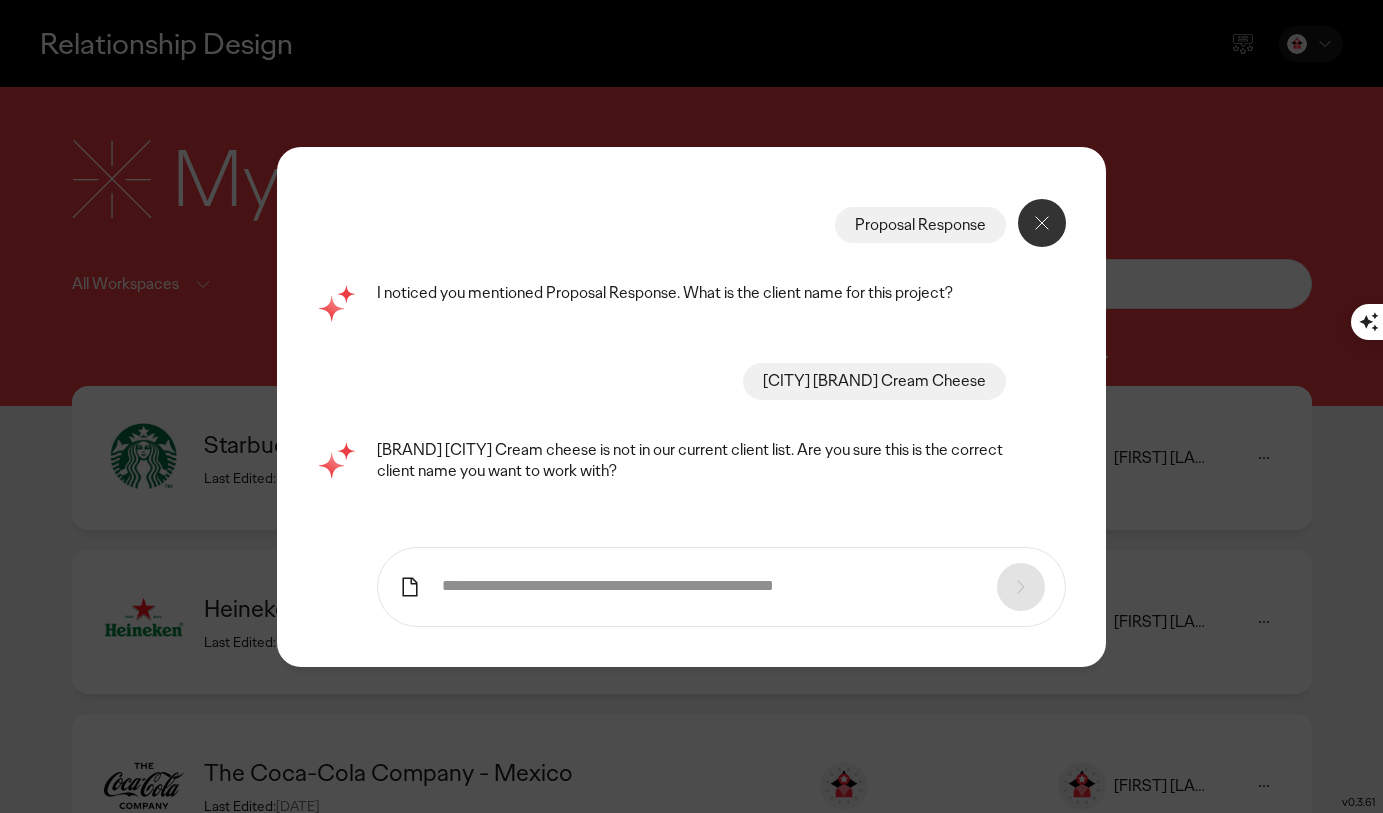 click at bounding box center [710, 586] 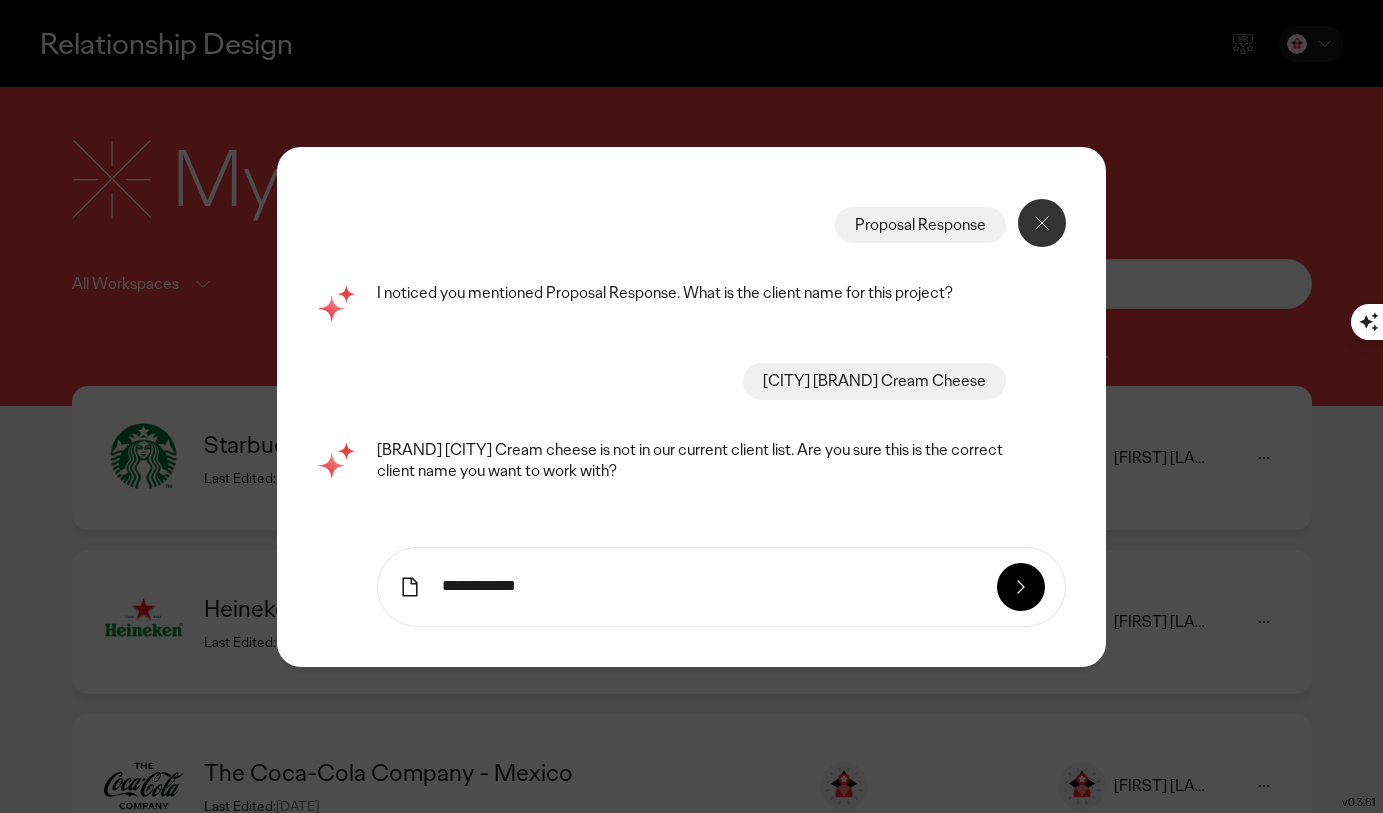 type on "**********" 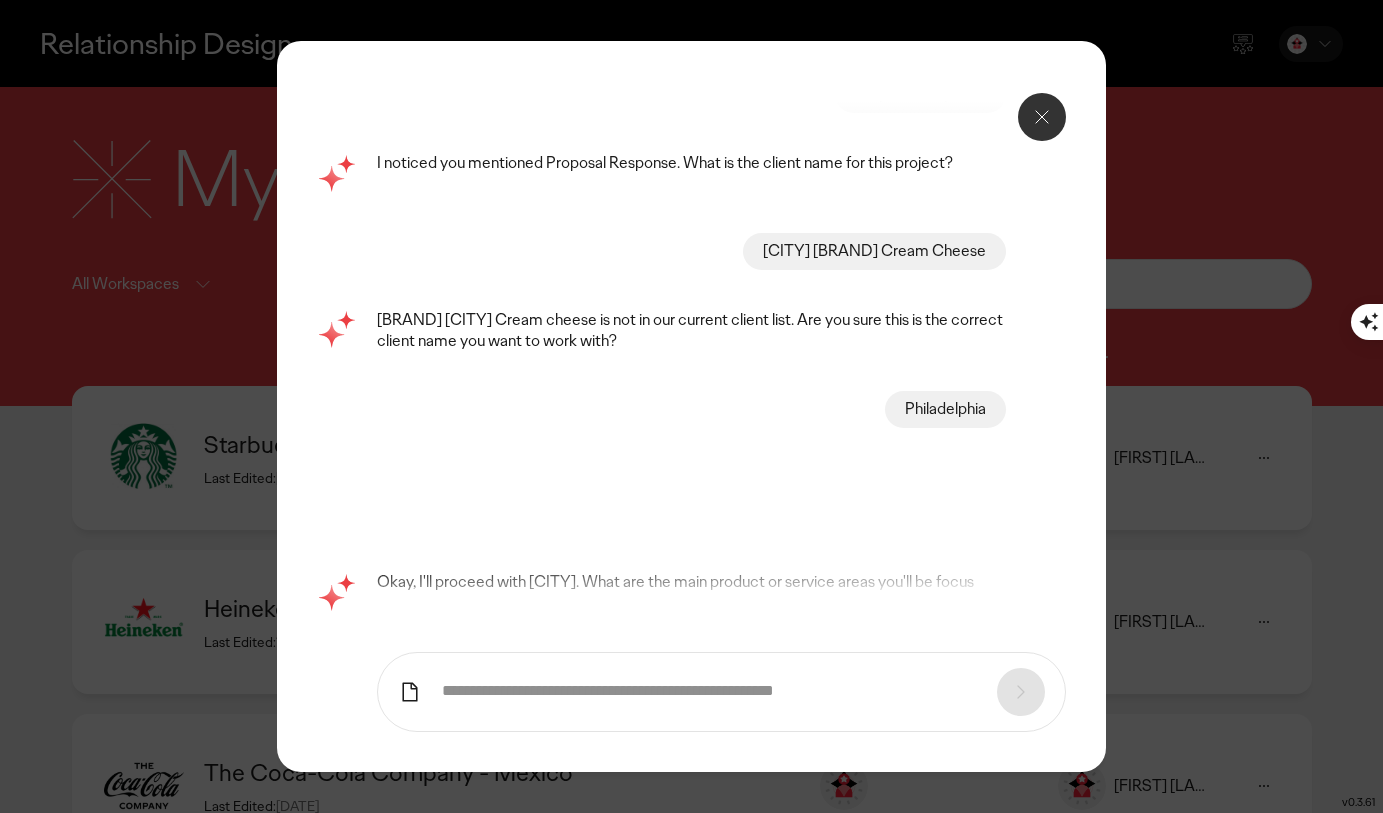 scroll, scrollTop: 0, scrollLeft: 0, axis: both 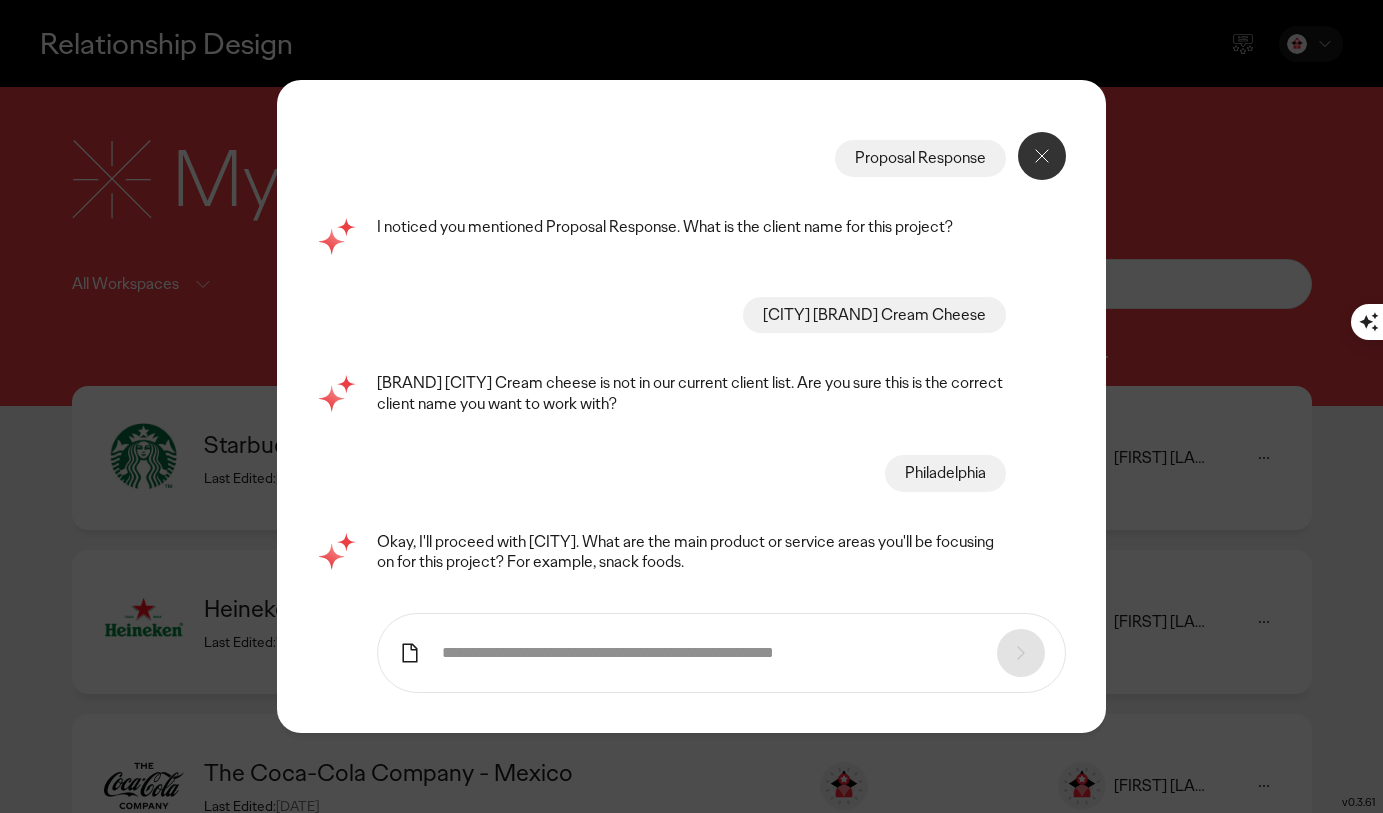 click at bounding box center (710, 653) 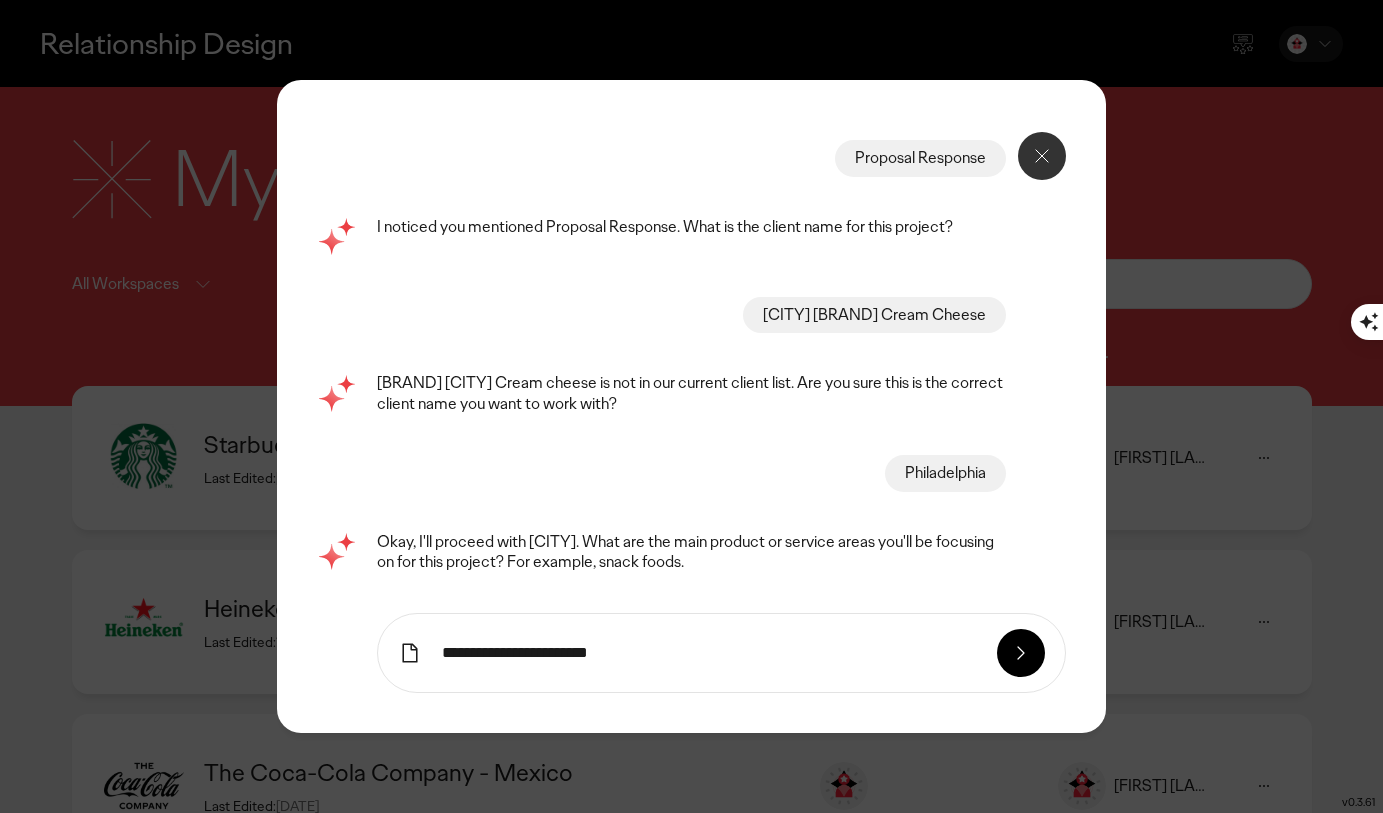type on "**********" 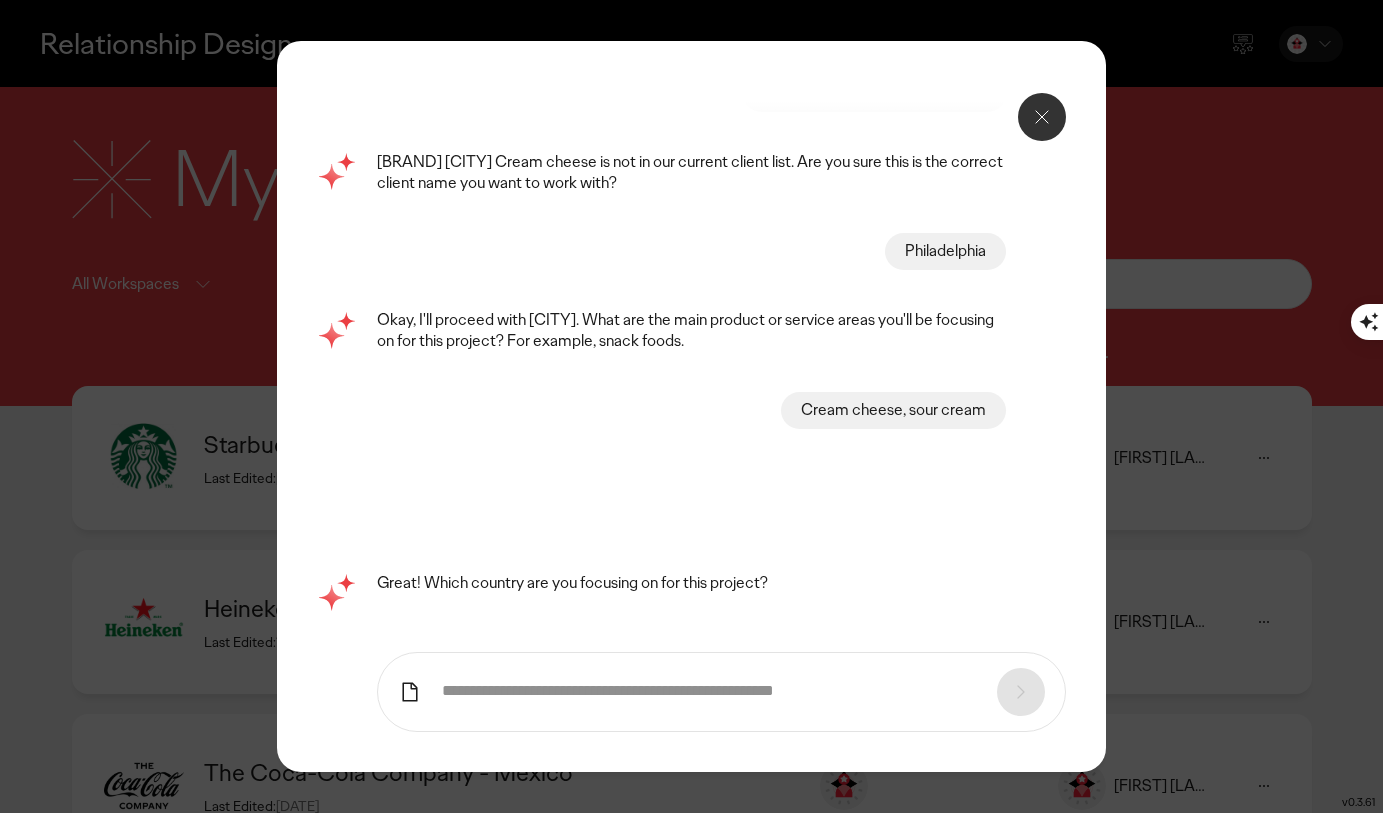 scroll, scrollTop: 80, scrollLeft: 0, axis: vertical 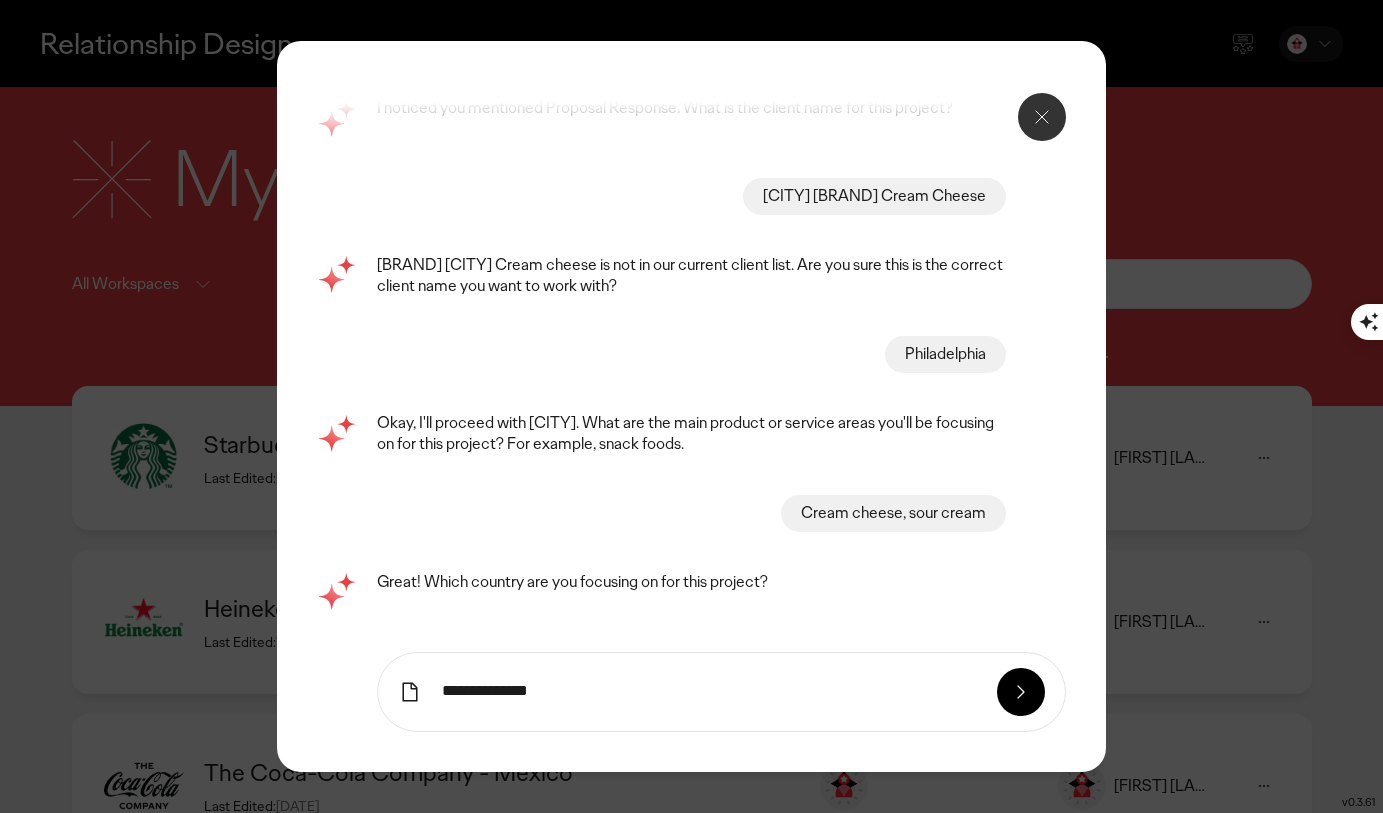 type on "**********" 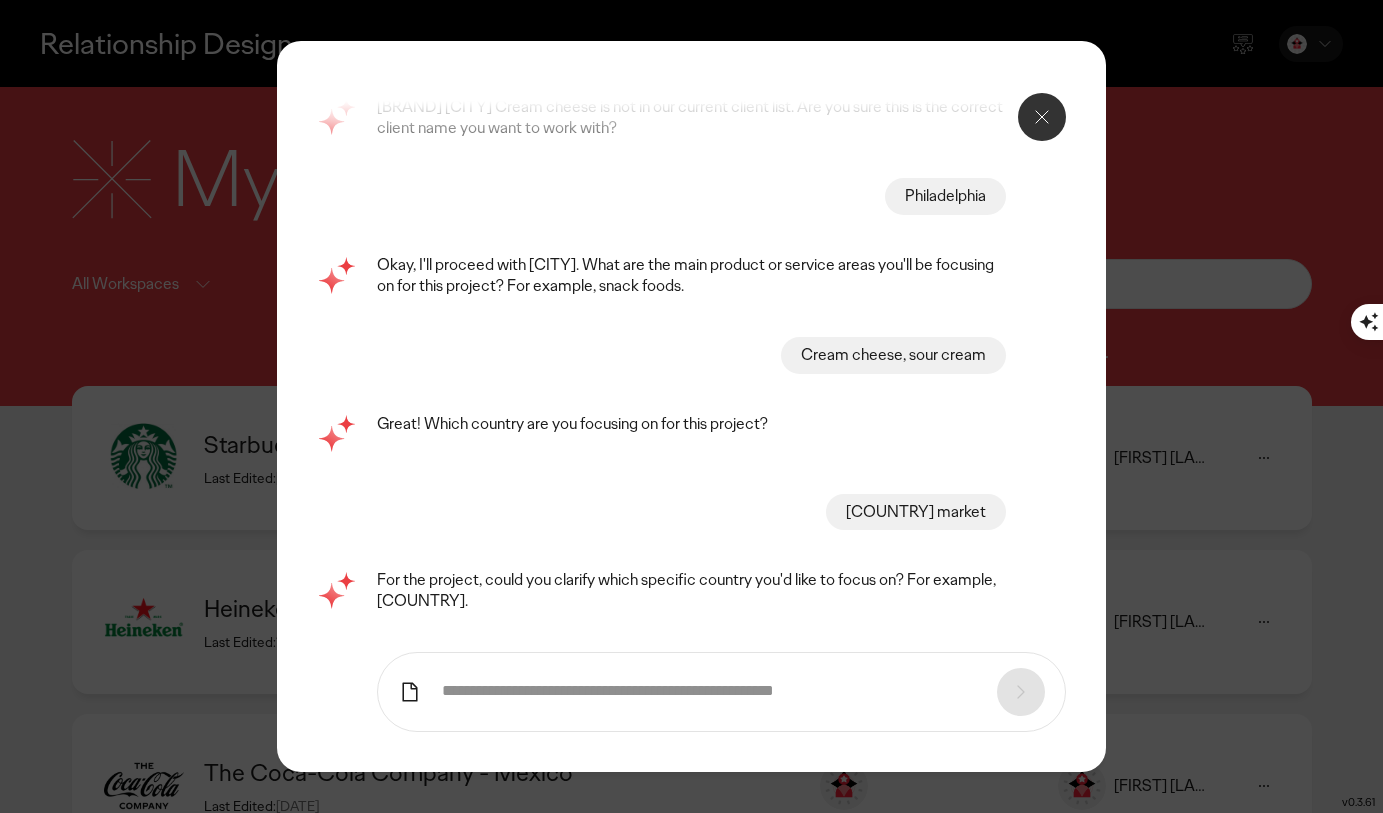 scroll, scrollTop: 238, scrollLeft: 0, axis: vertical 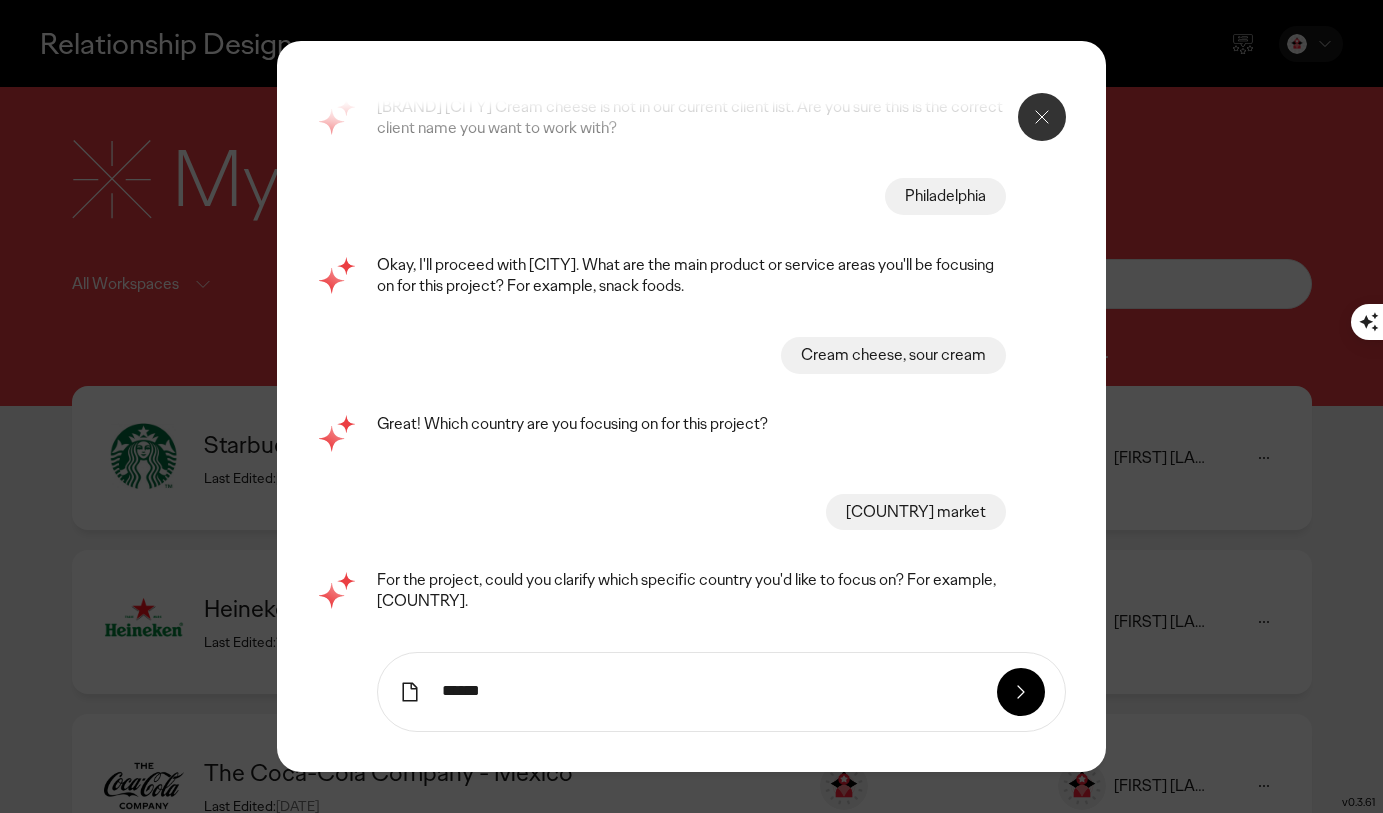 type on "******" 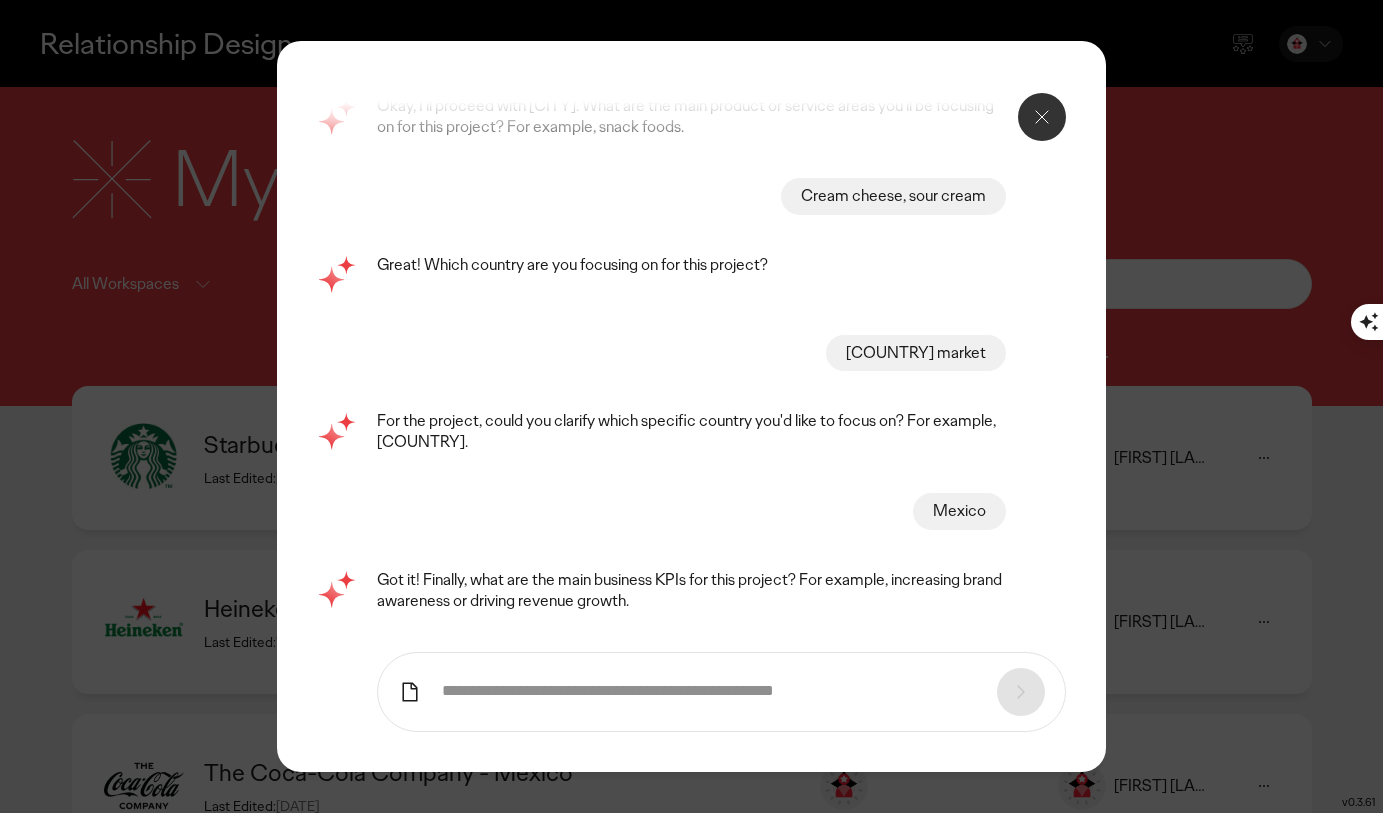 scroll, scrollTop: 396, scrollLeft: 0, axis: vertical 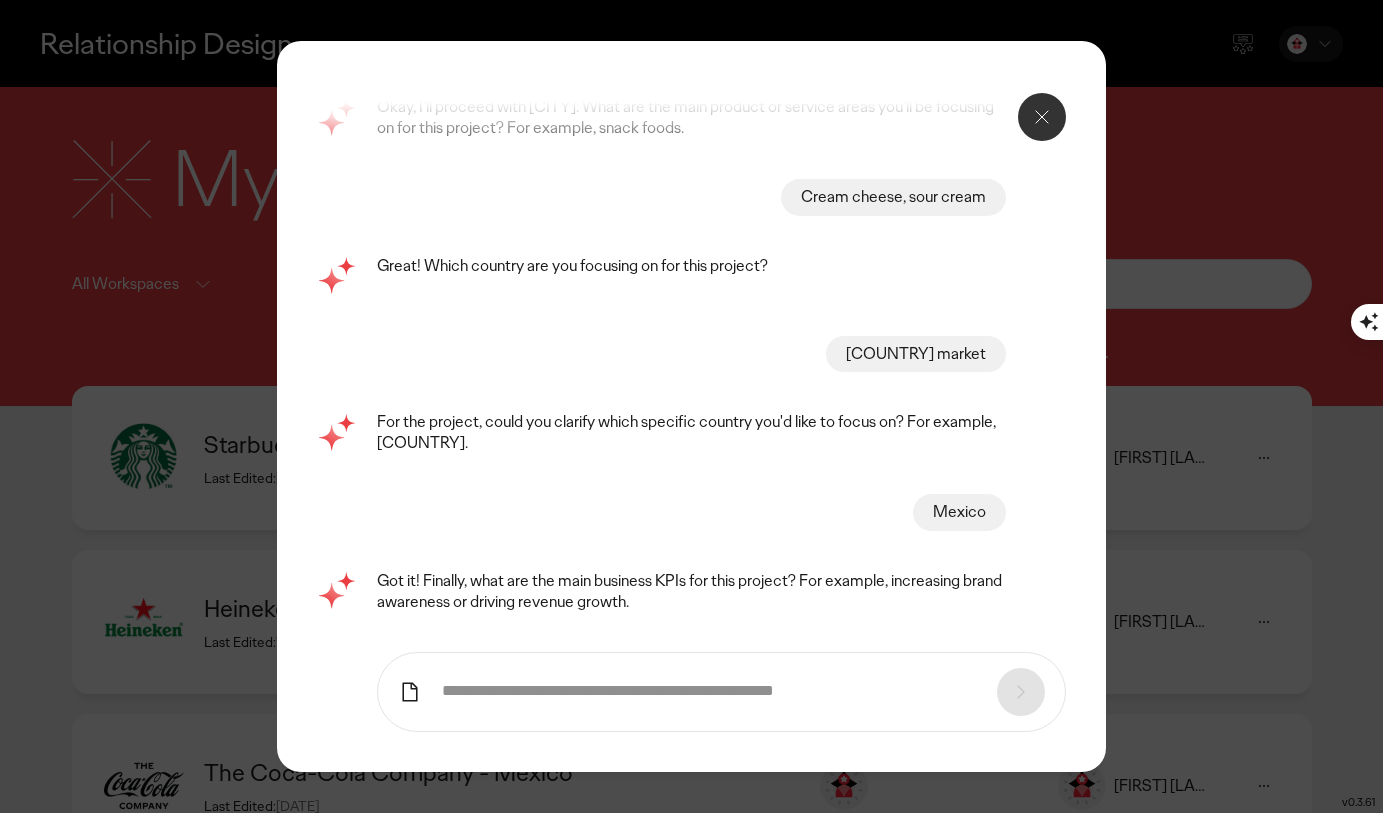 click at bounding box center [710, 691] 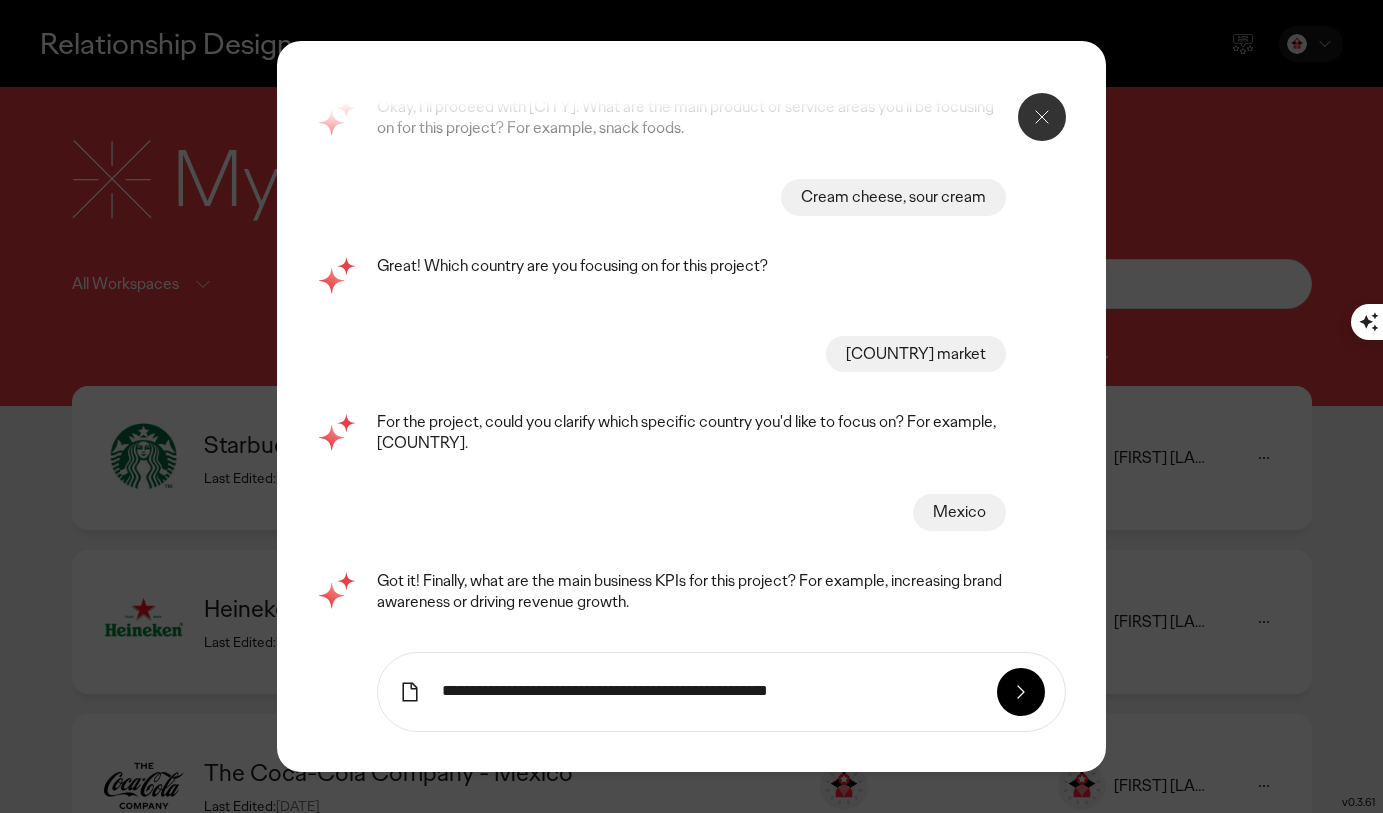 type on "**********" 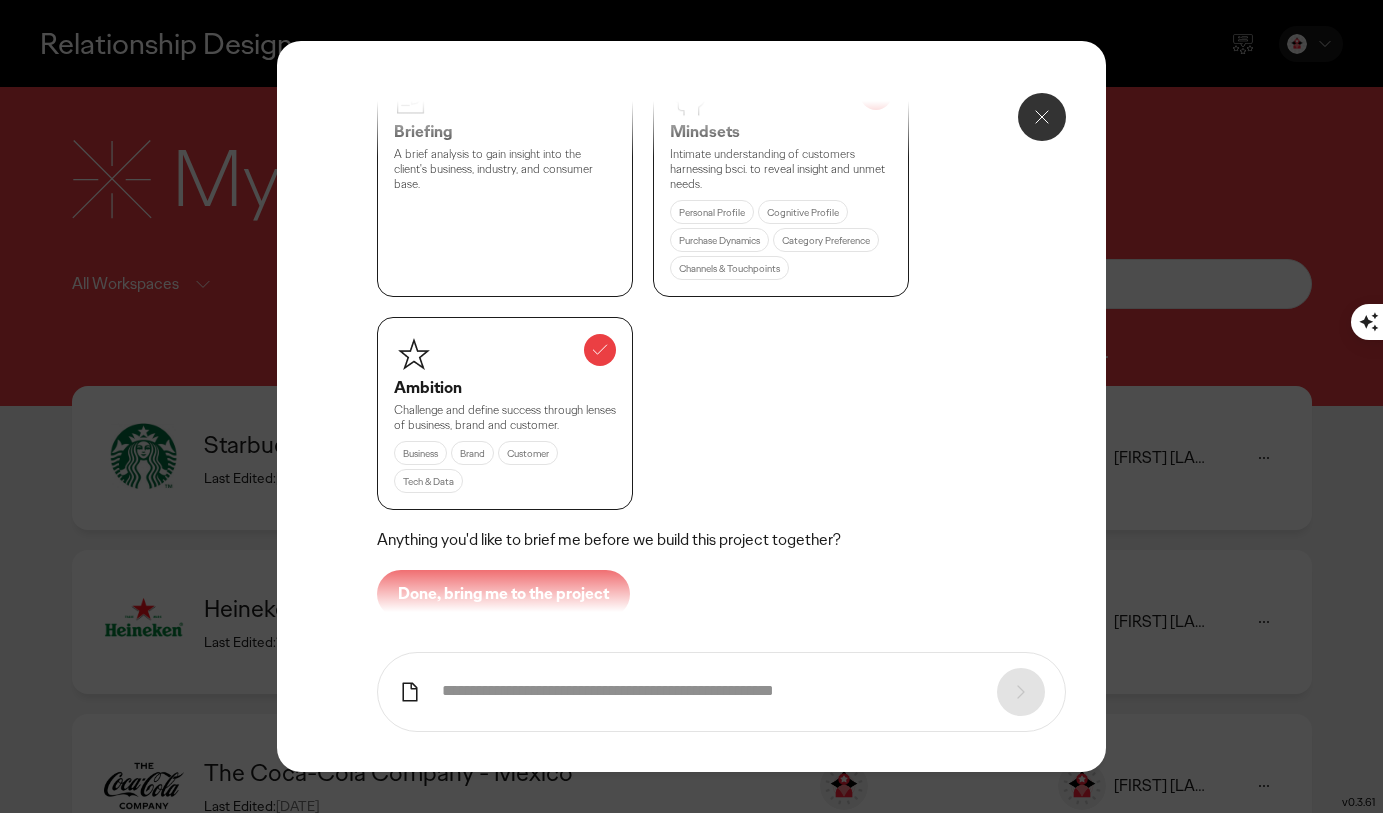 scroll, scrollTop: 1261, scrollLeft: 0, axis: vertical 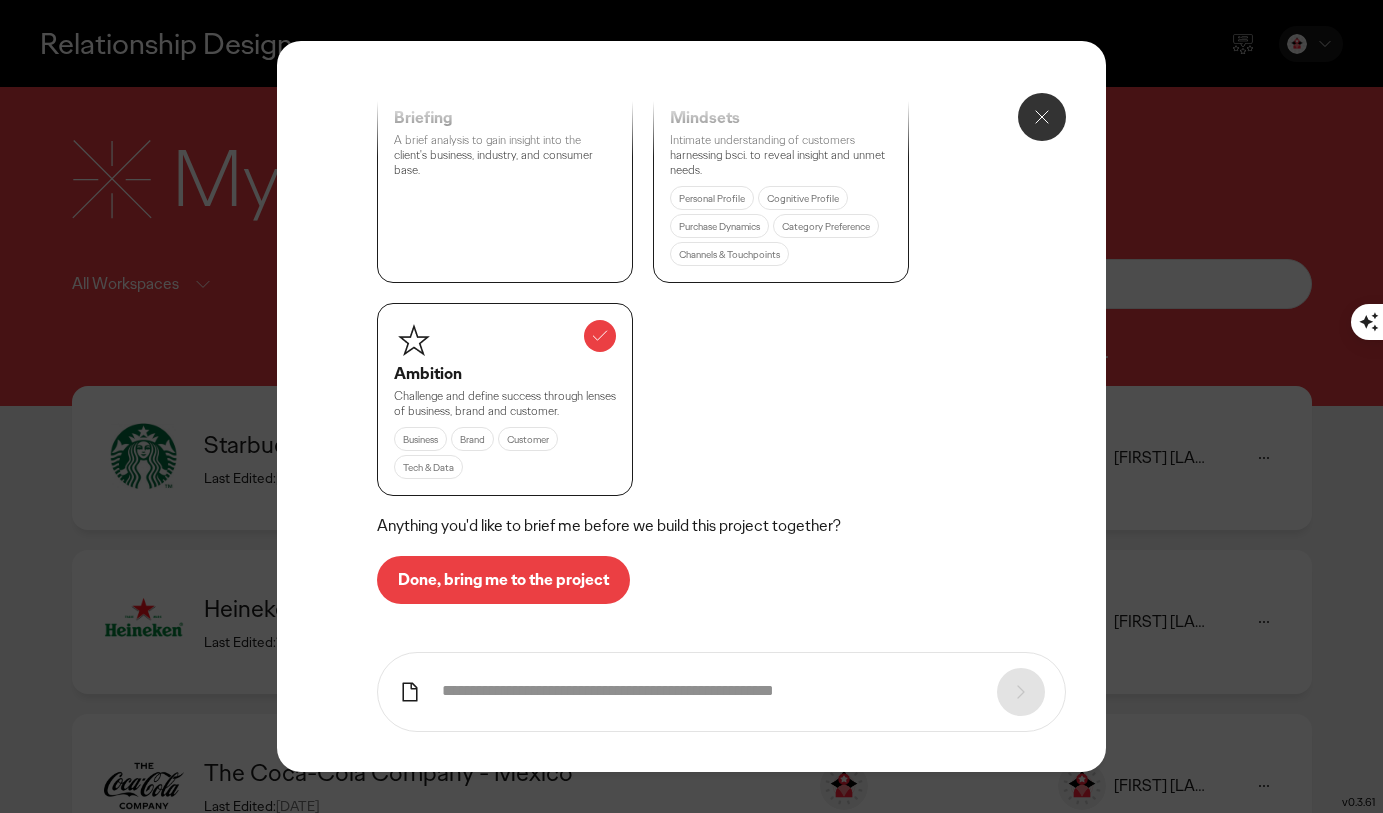 click on "Done, bring me to the project" at bounding box center [503, 580] 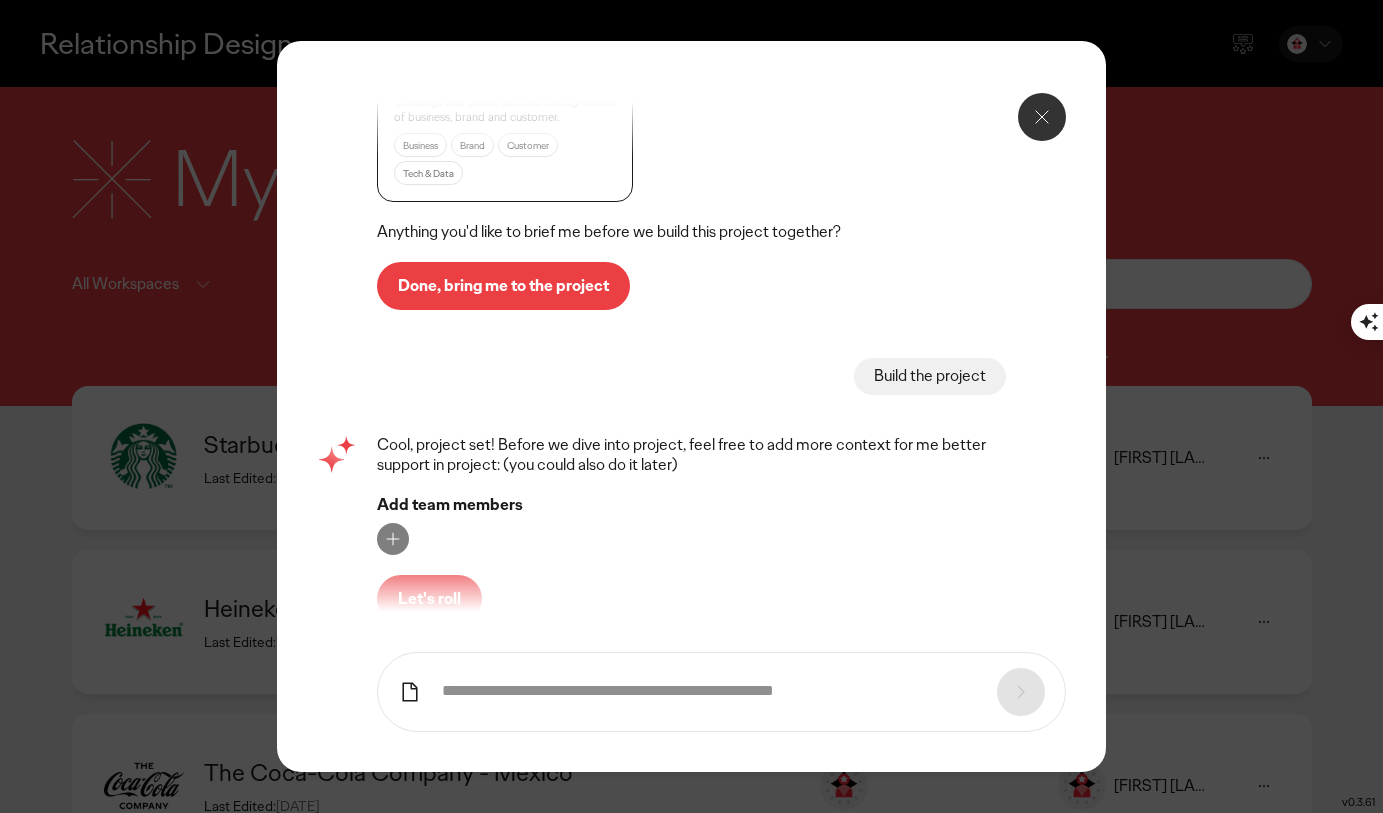 scroll, scrollTop: 1566, scrollLeft: 0, axis: vertical 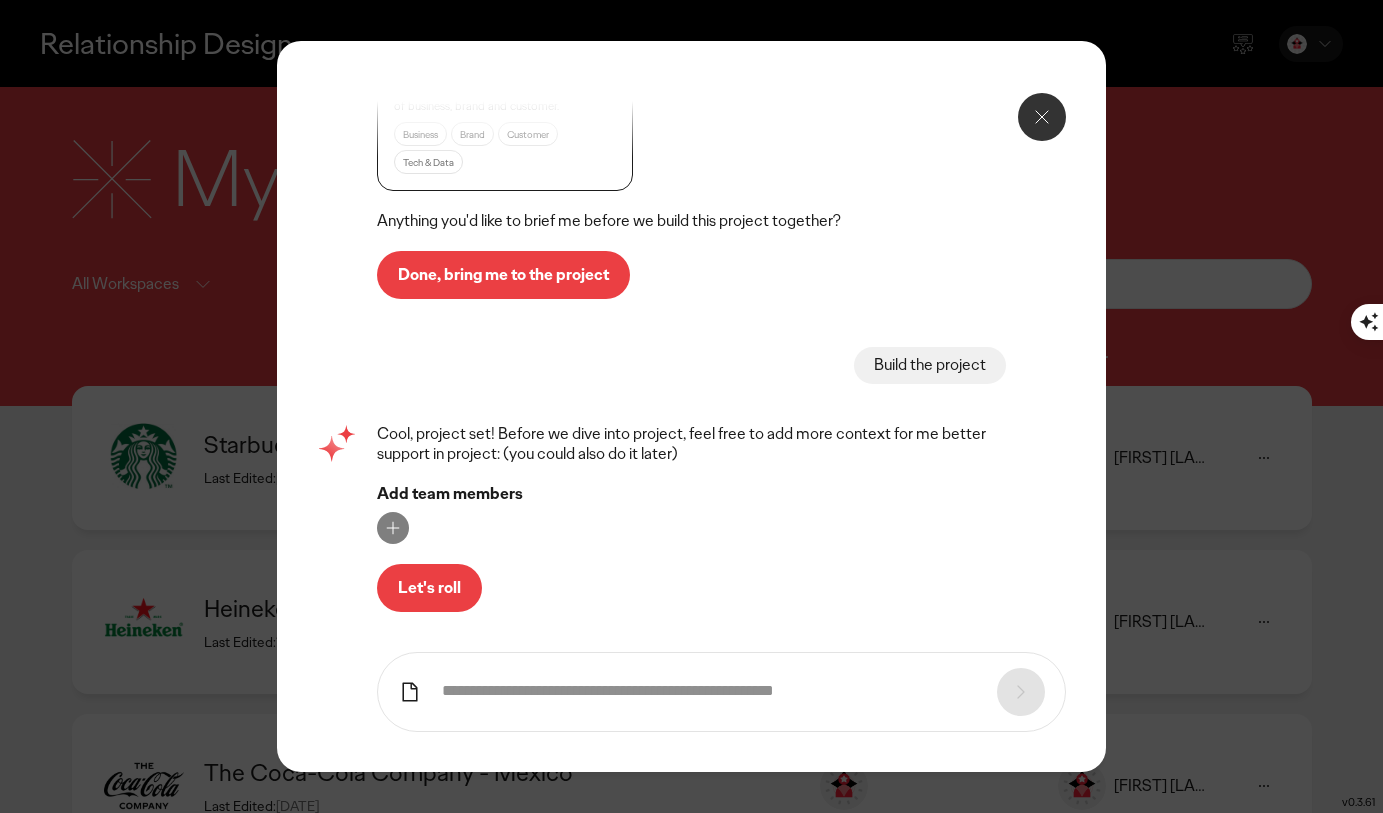 click 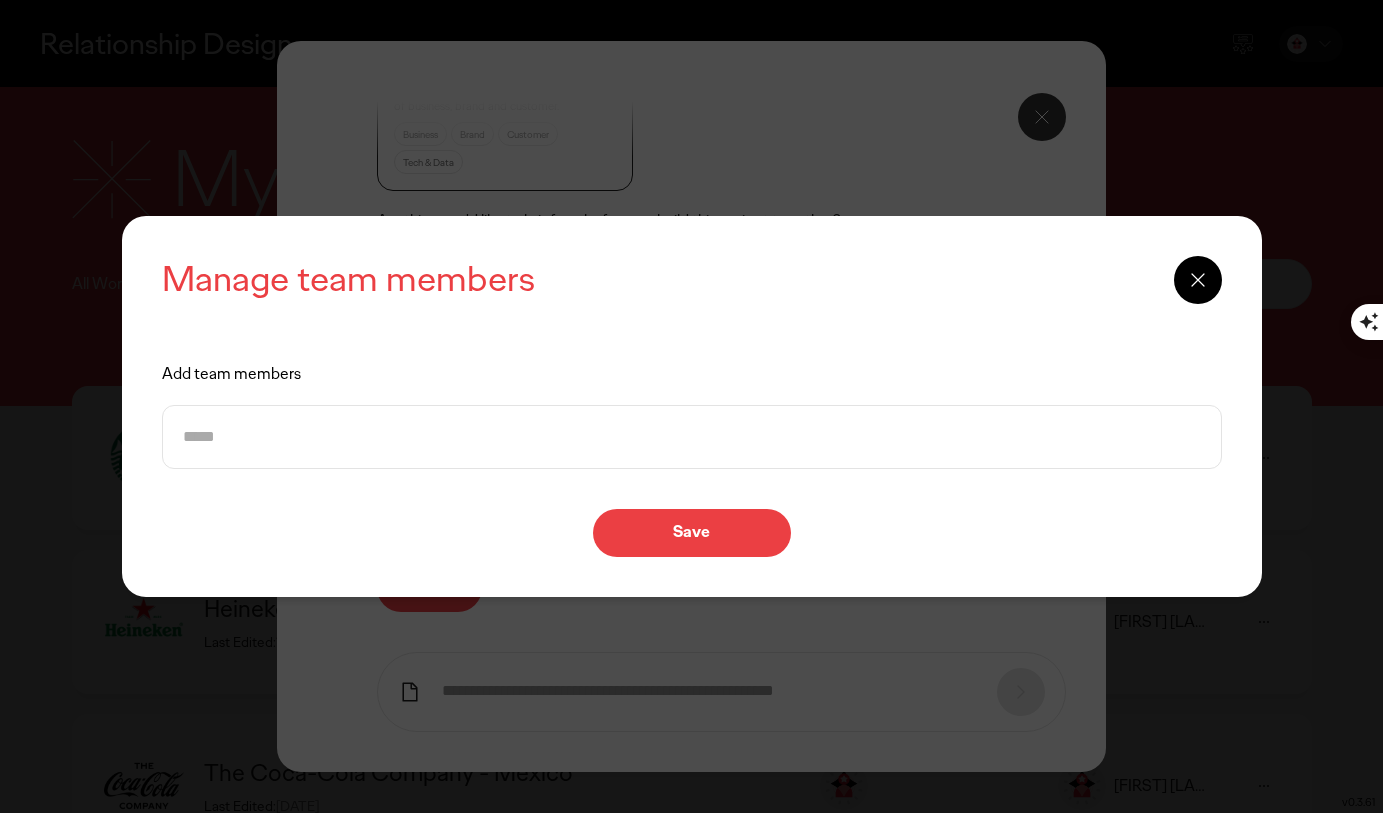 click at bounding box center (692, 437) 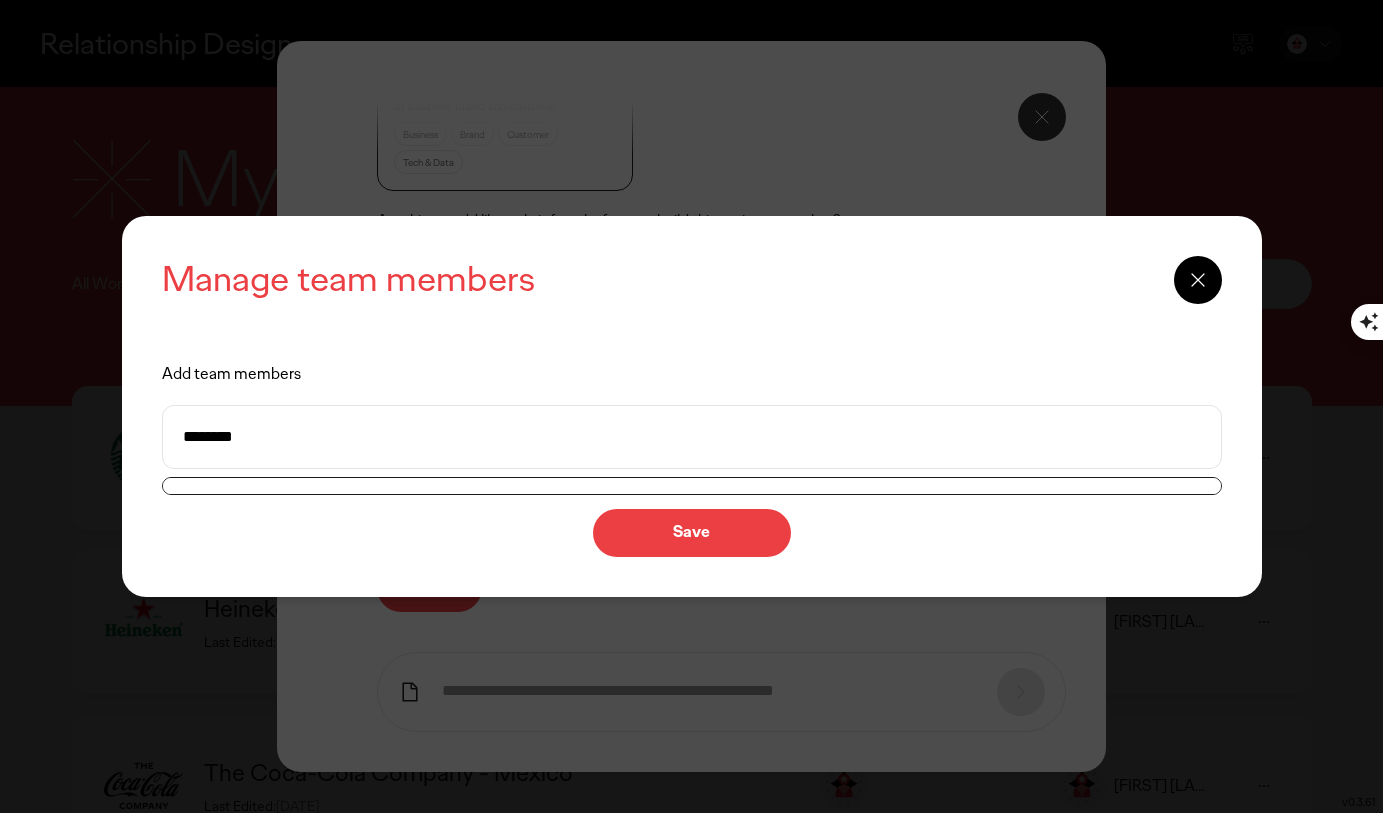 click on "********" at bounding box center (692, 437) 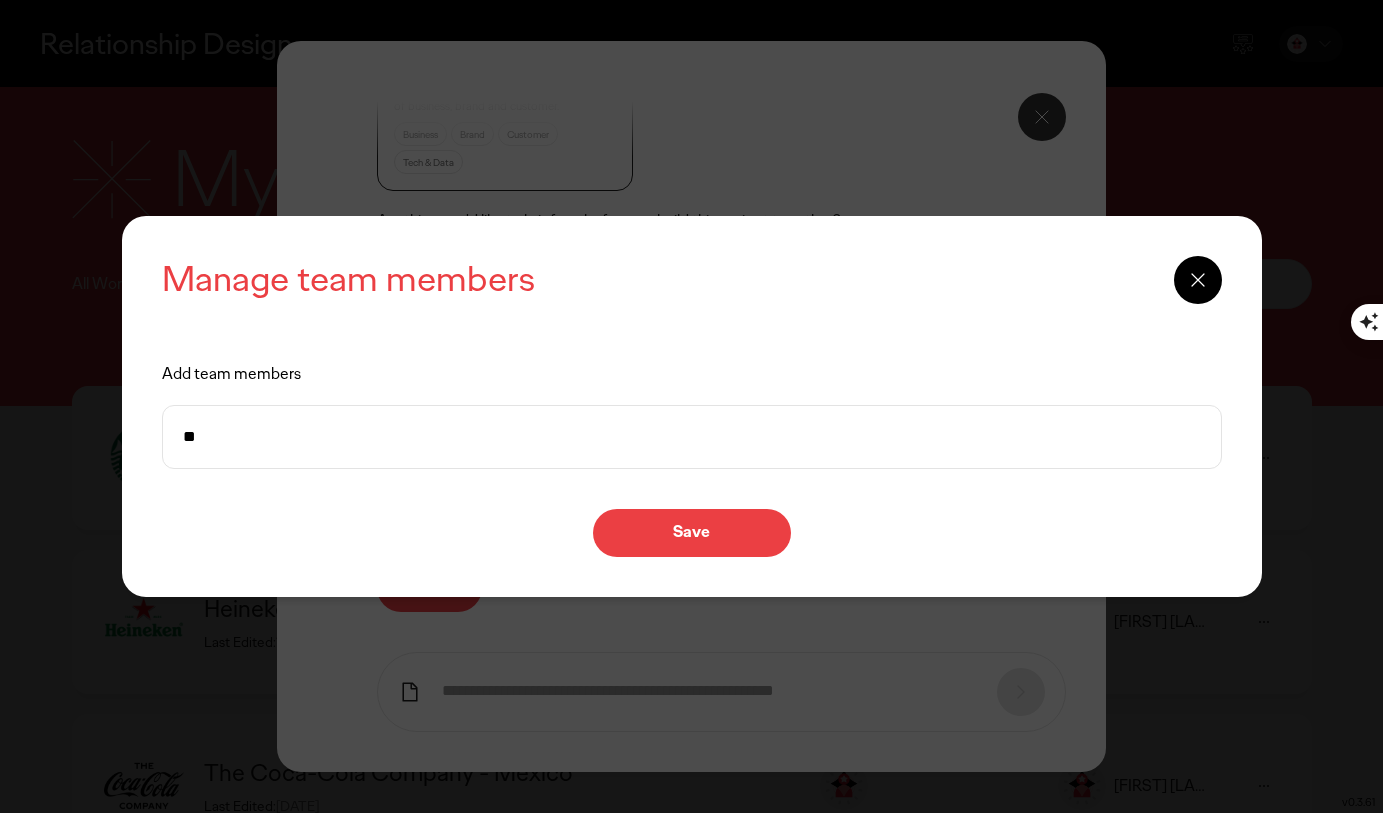 type on "*" 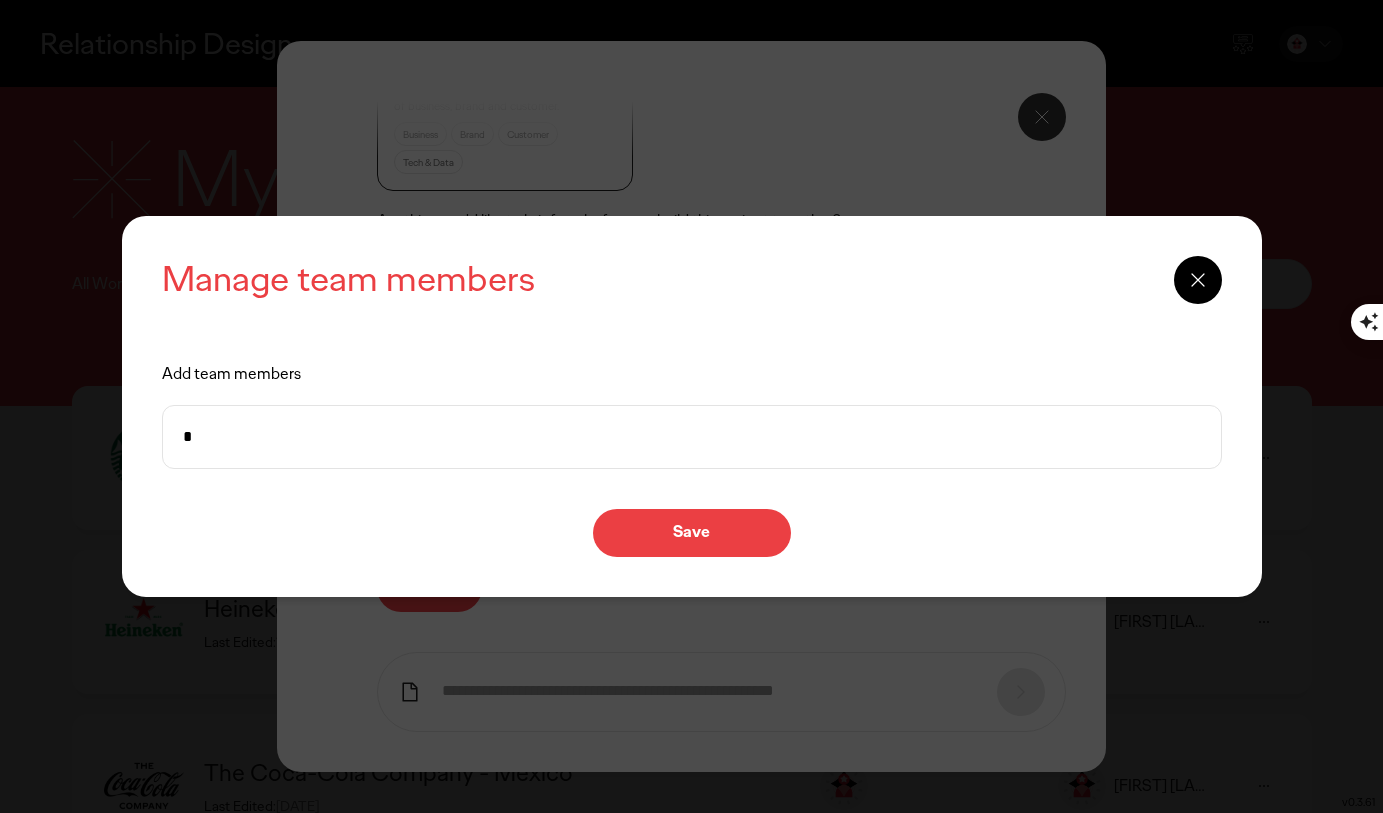 type 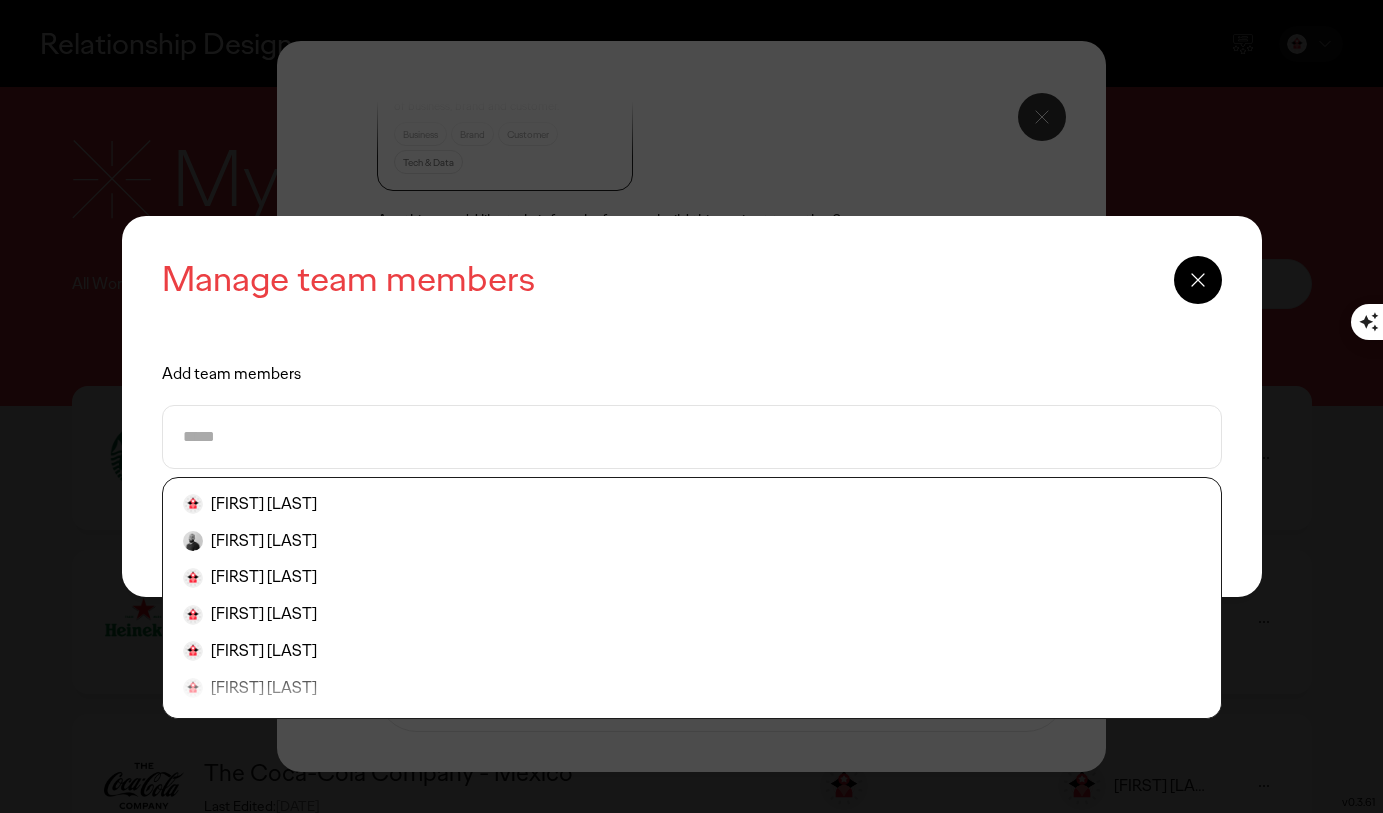 click on "Manage team members" at bounding box center (658, 280) 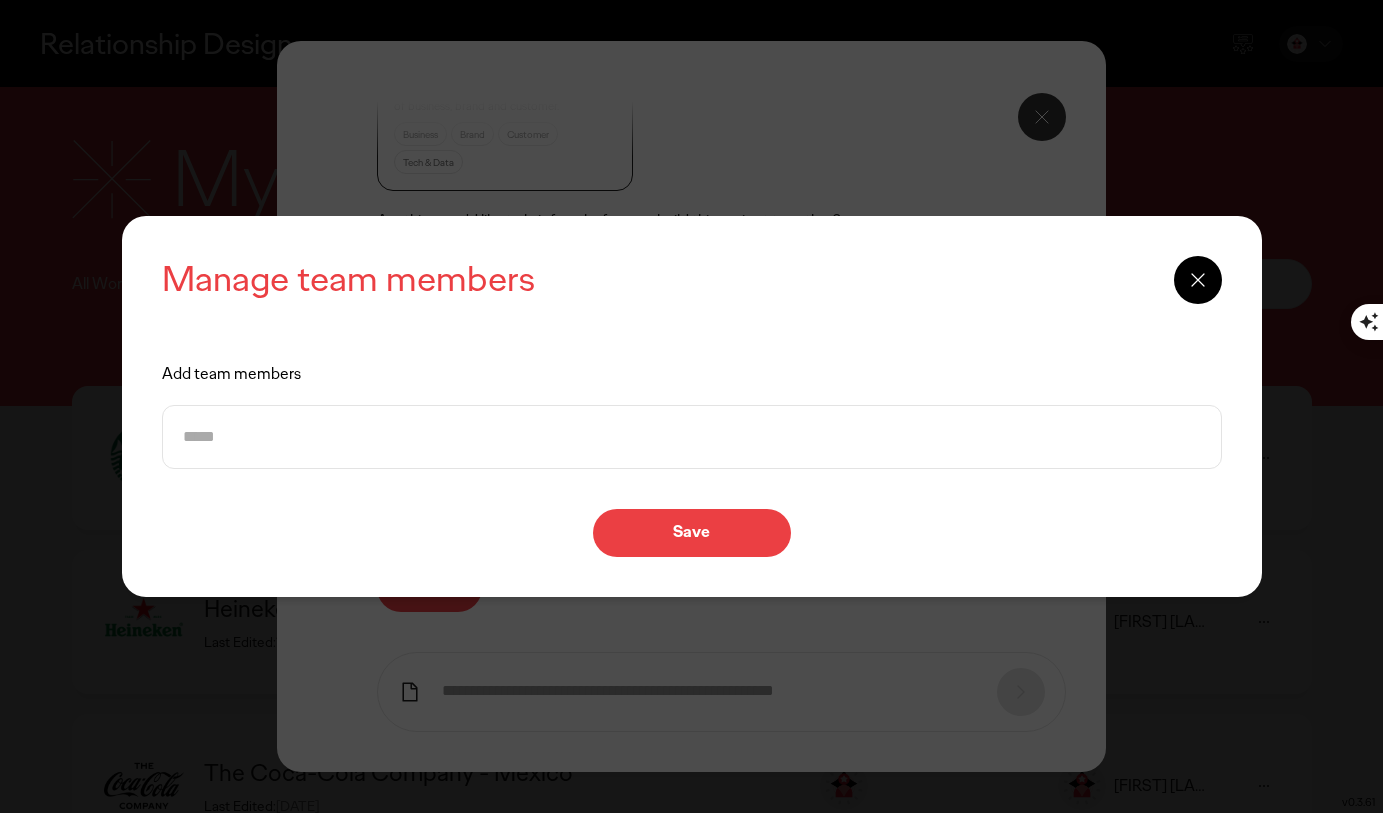 click on "Save" at bounding box center [692, 533] 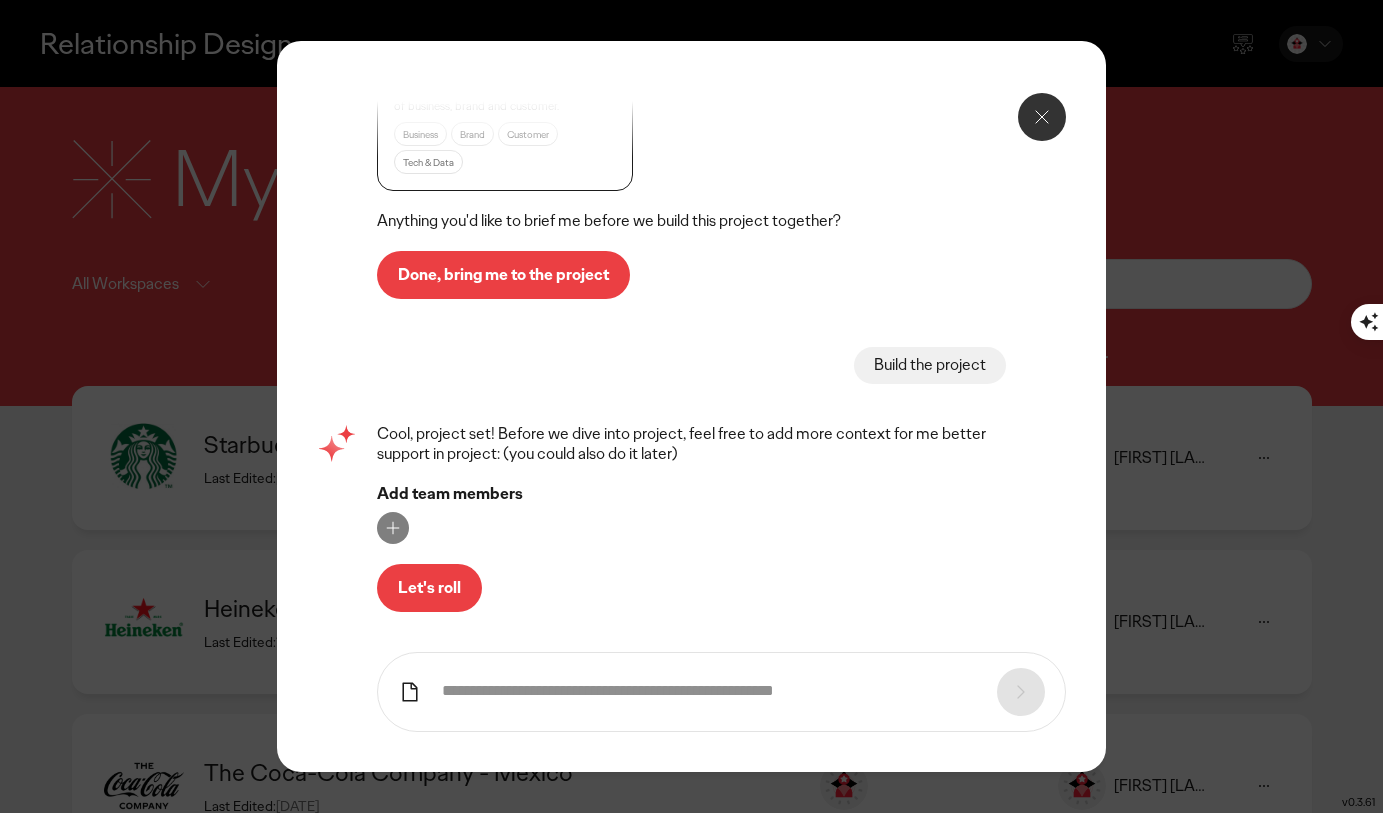 click on "Let's roll" at bounding box center [429, 588] 